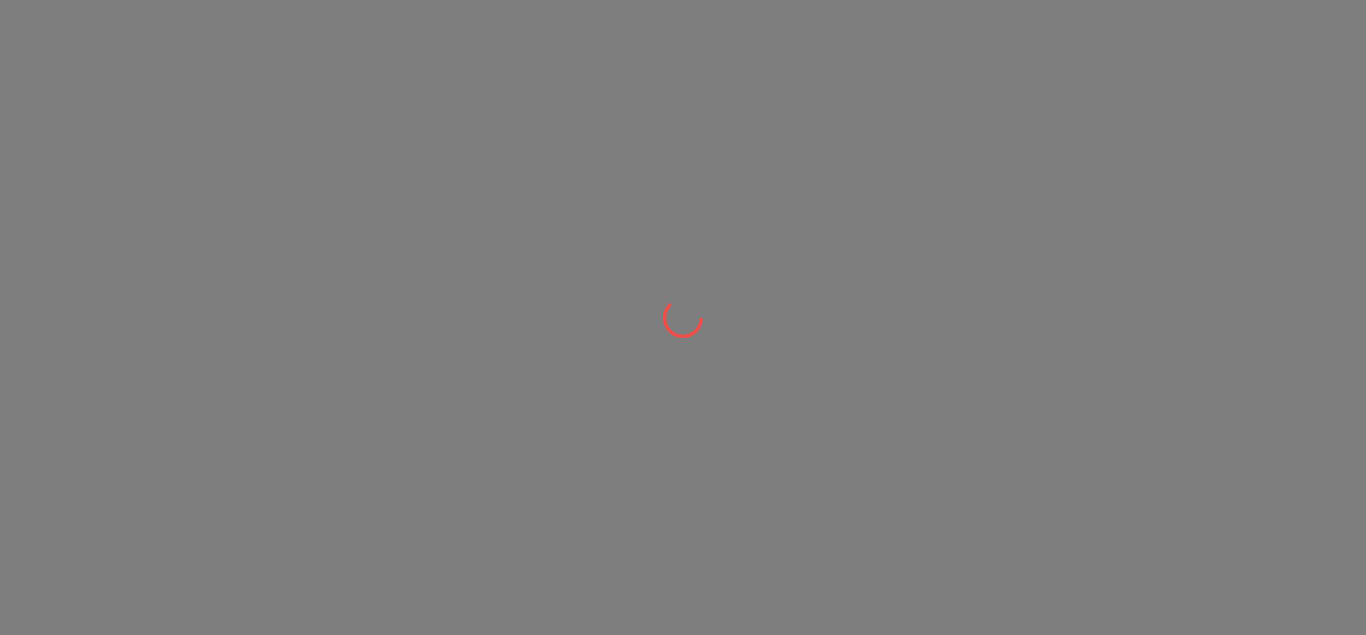 scroll, scrollTop: 0, scrollLeft: 0, axis: both 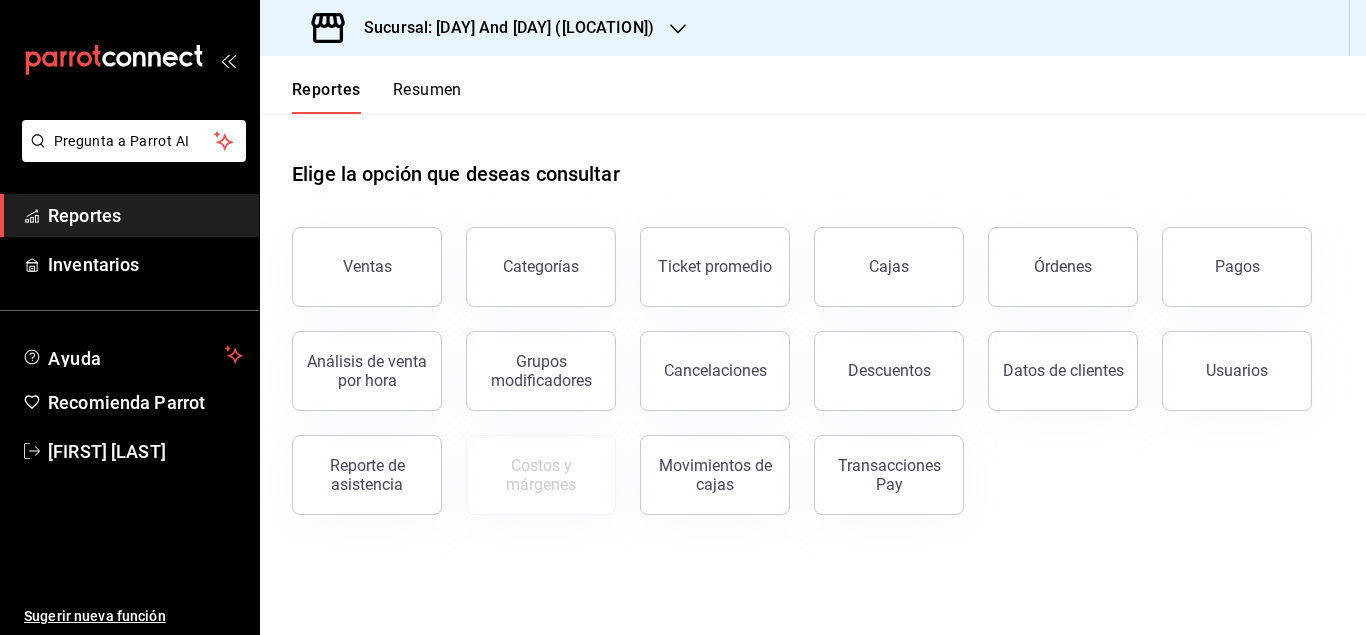 click on "Sucursal: [DAY] And [DAY] ([LOCATION])" at bounding box center (485, 28) 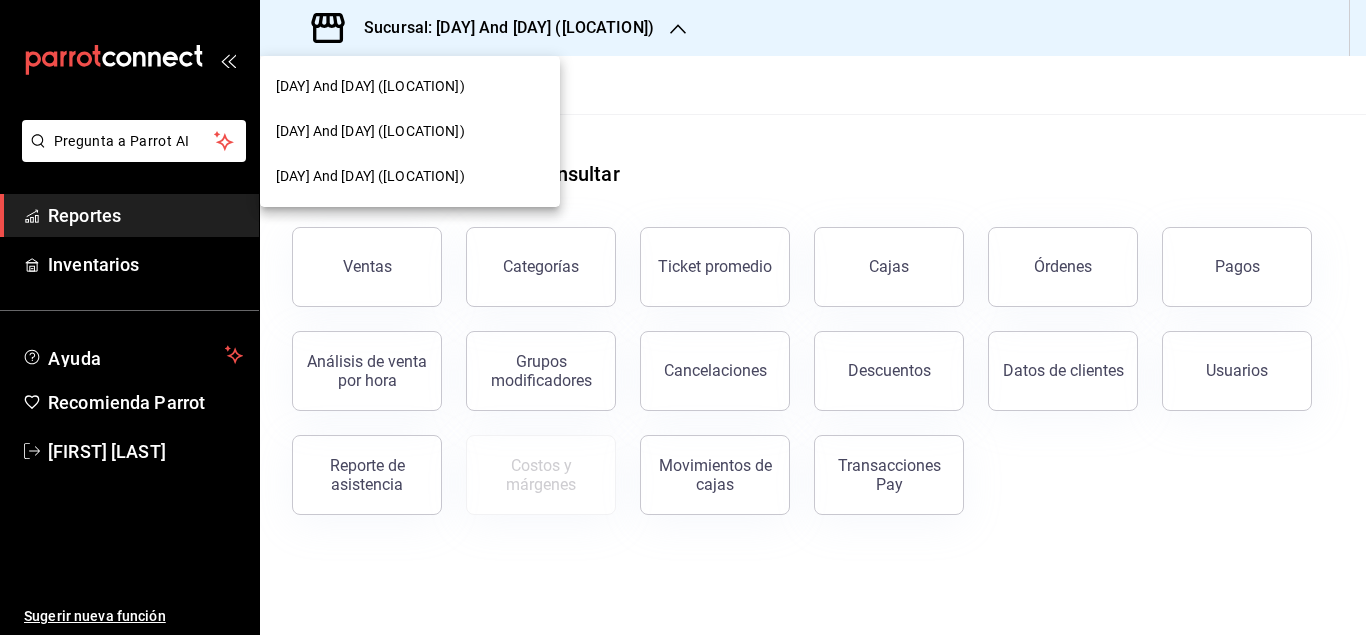 click on "[DAY] And [DAY] ([LOCATION])" at bounding box center [370, 86] 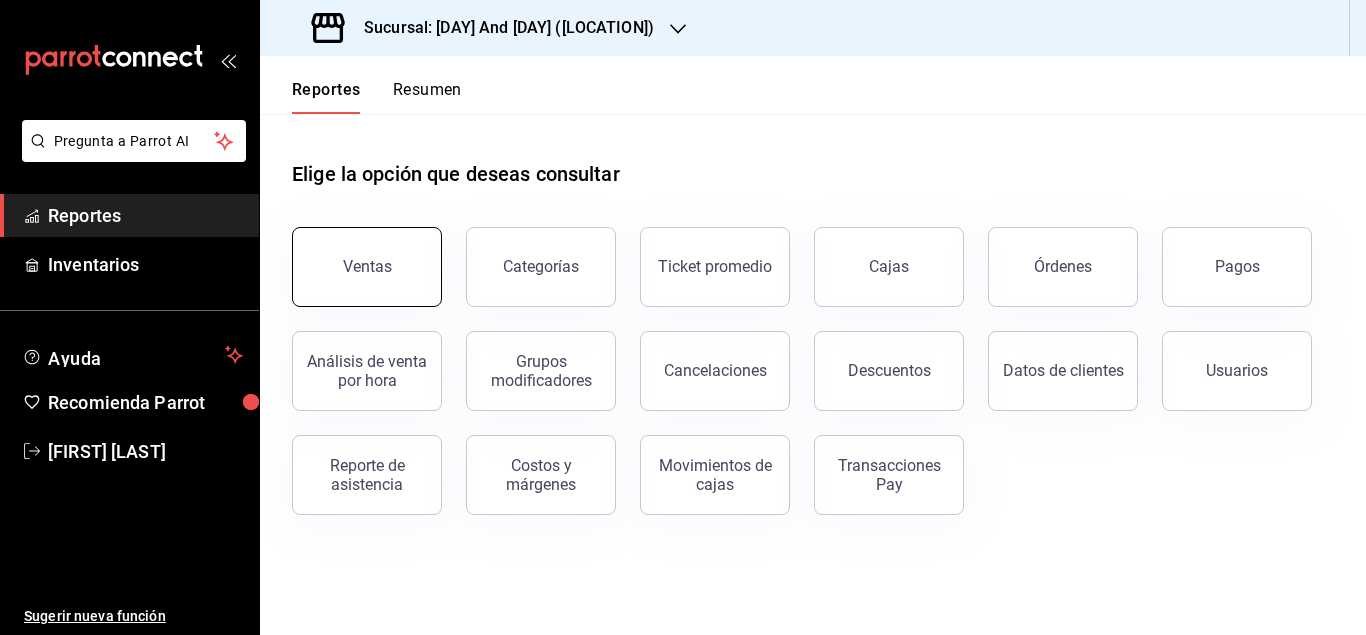click on "Ventas" at bounding box center [367, 267] 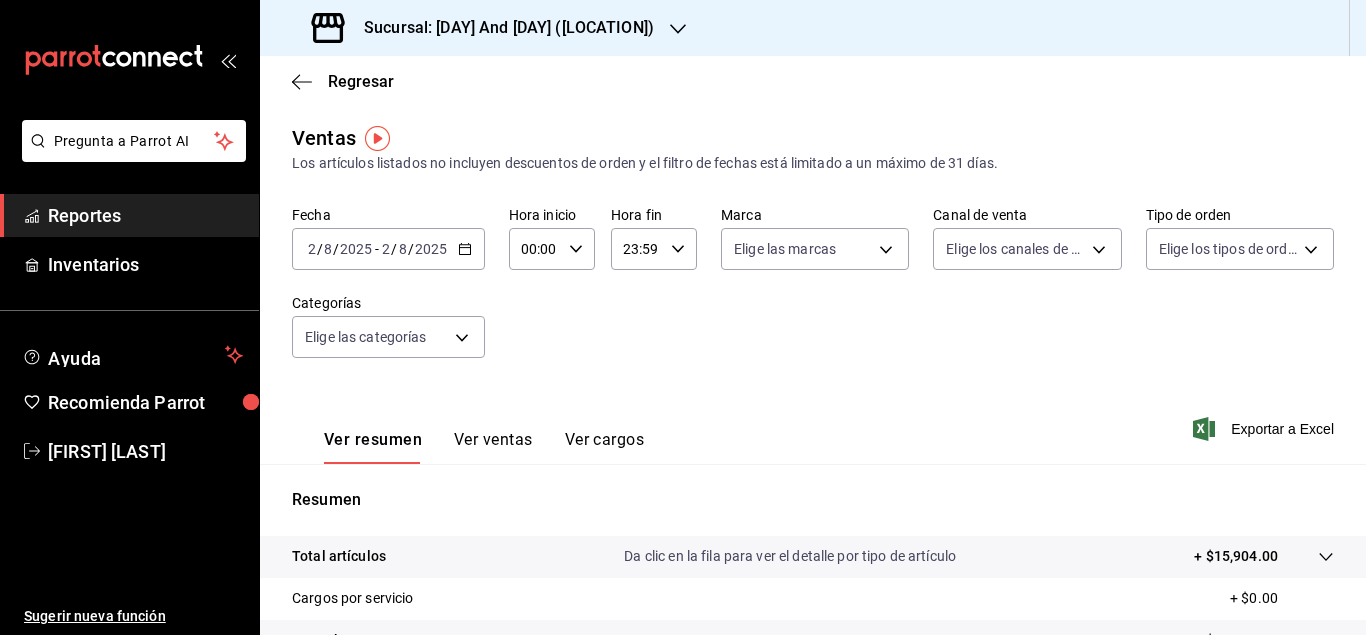 click 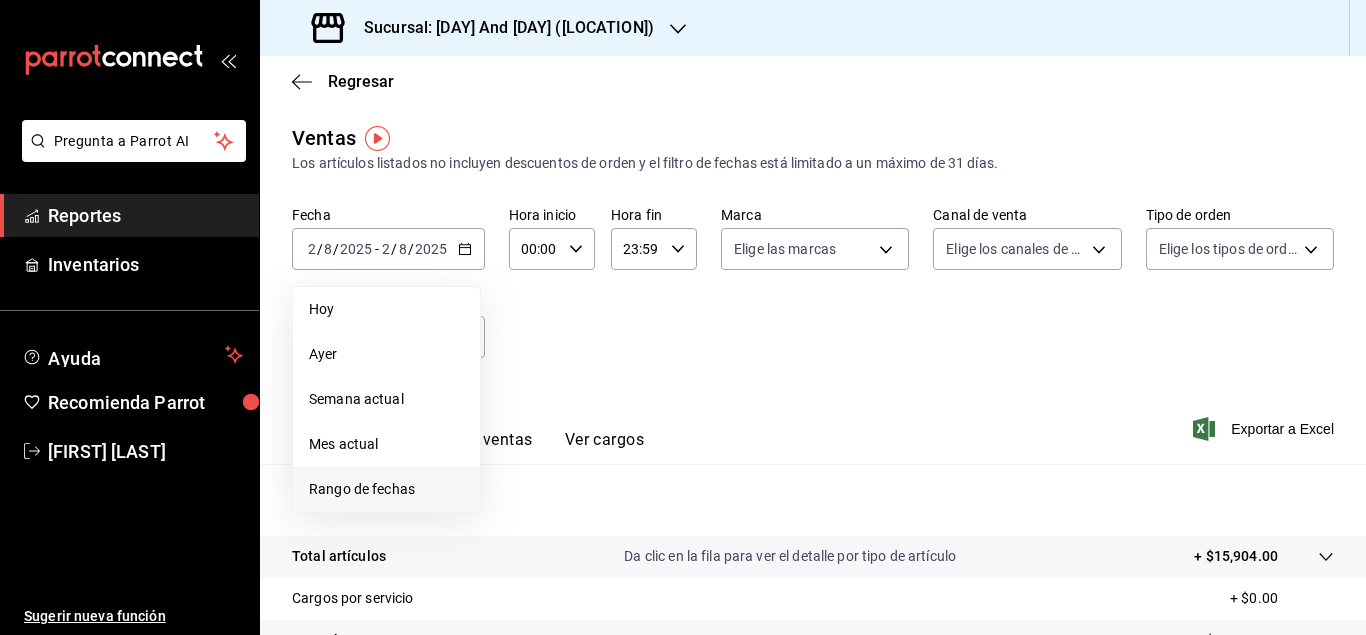 click on "Rango de fechas" at bounding box center (386, 489) 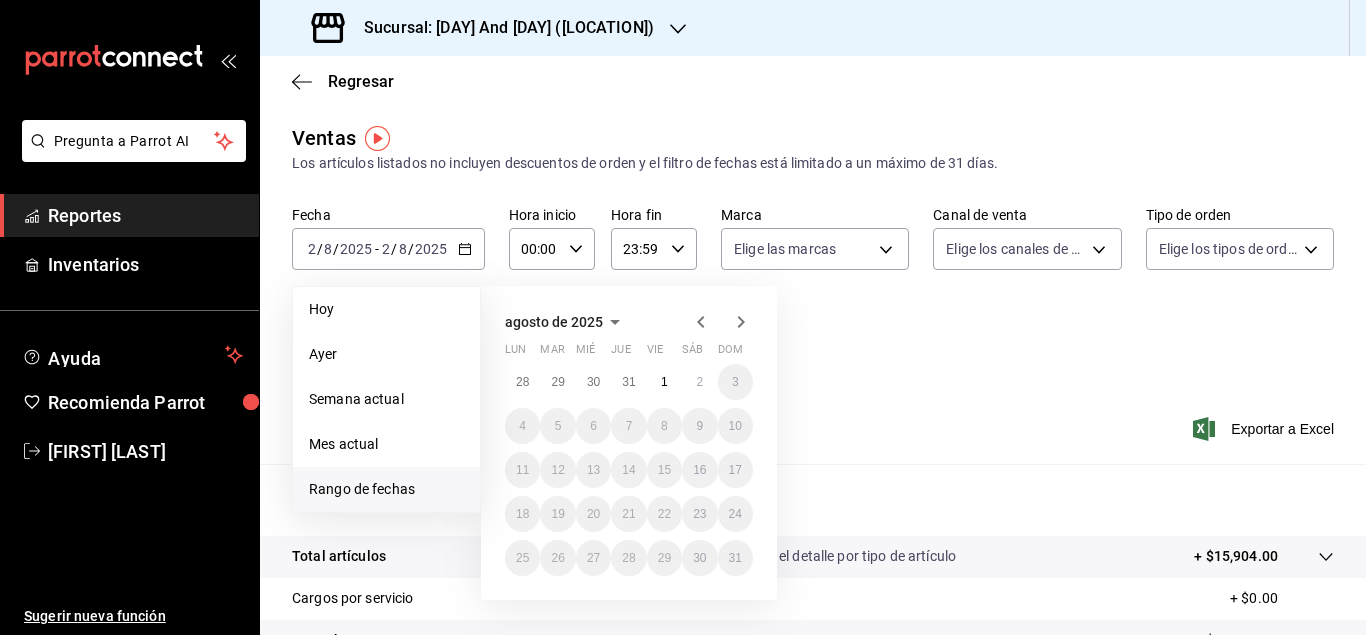 click 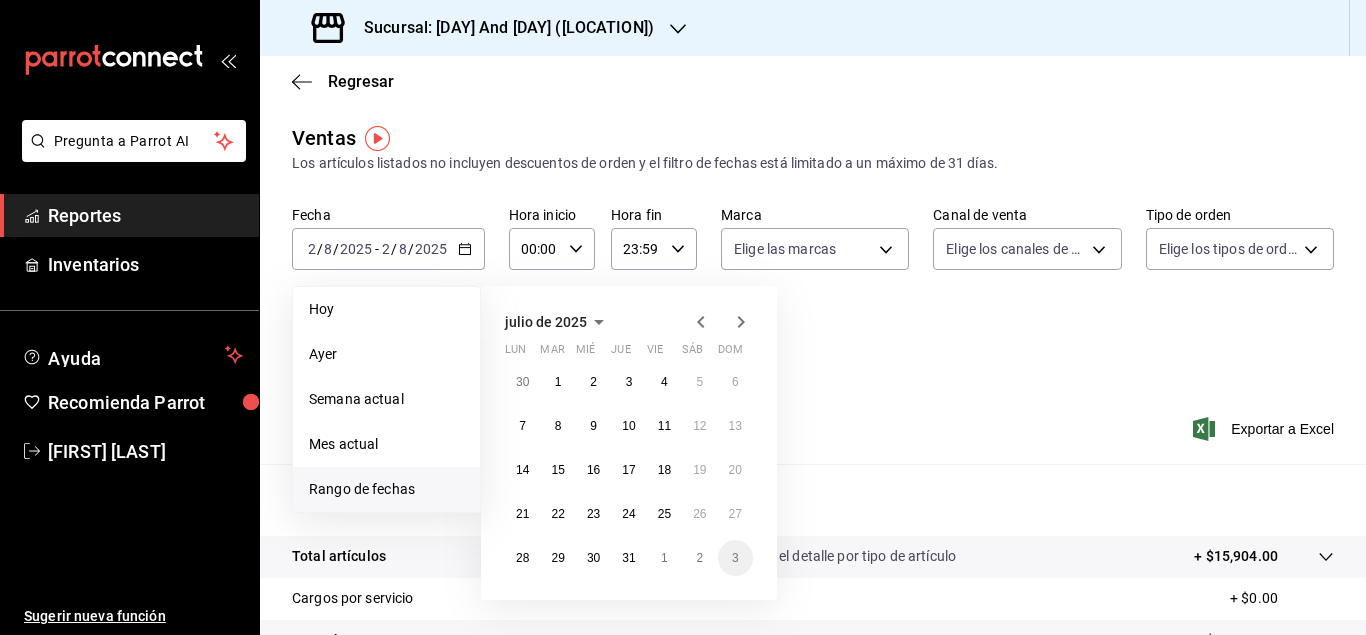 click 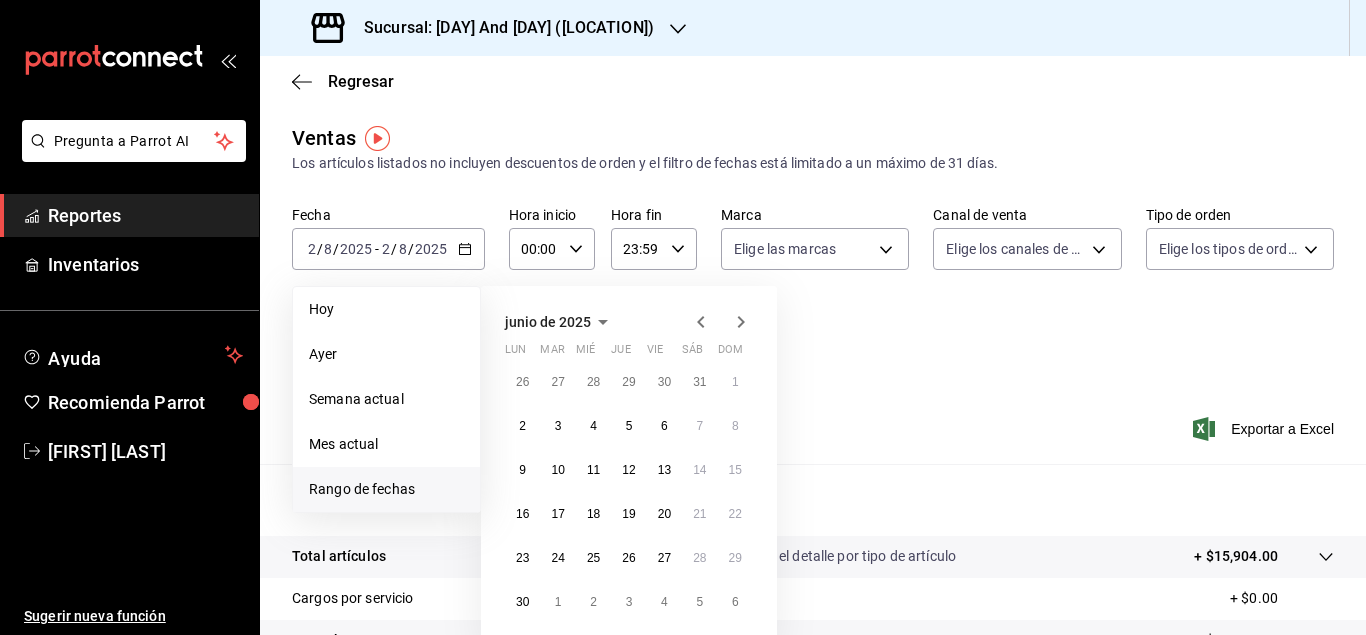 click 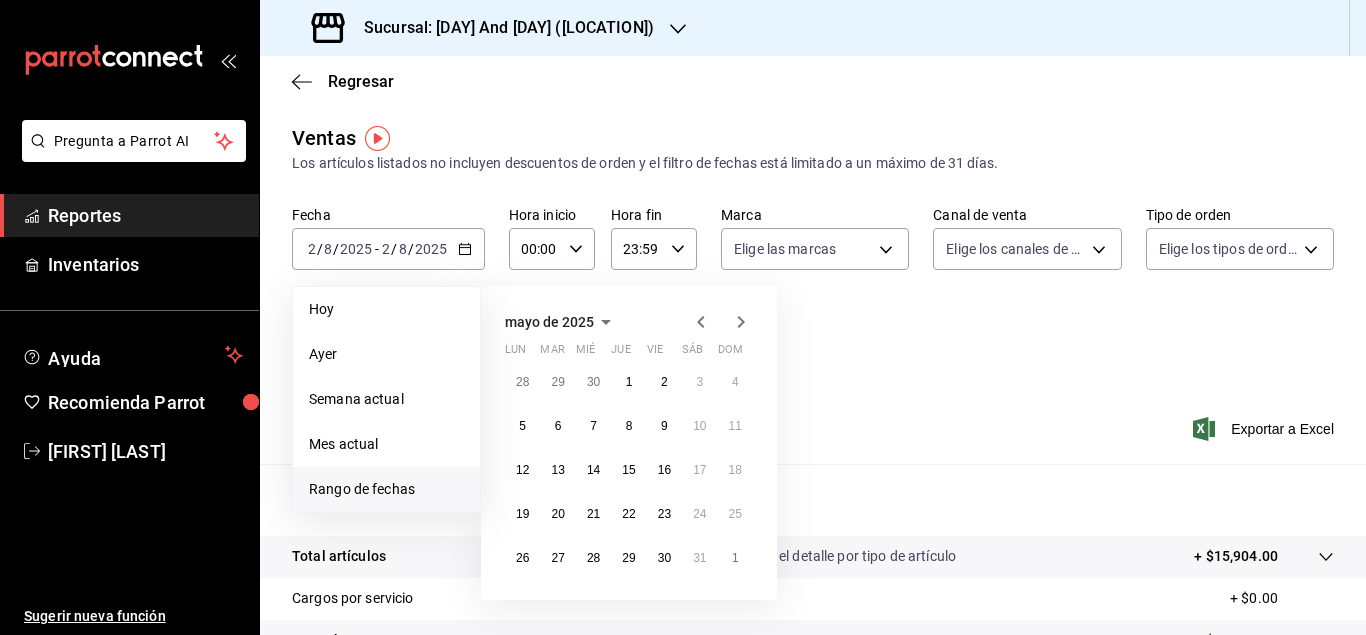 click 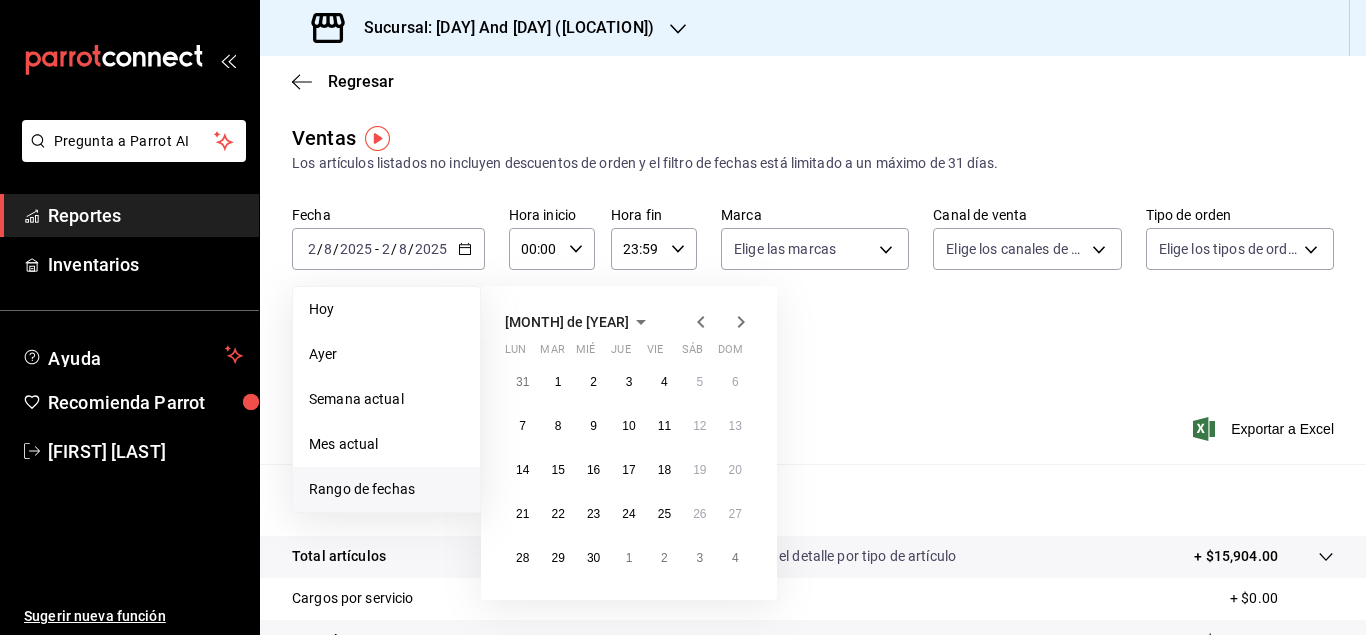 click 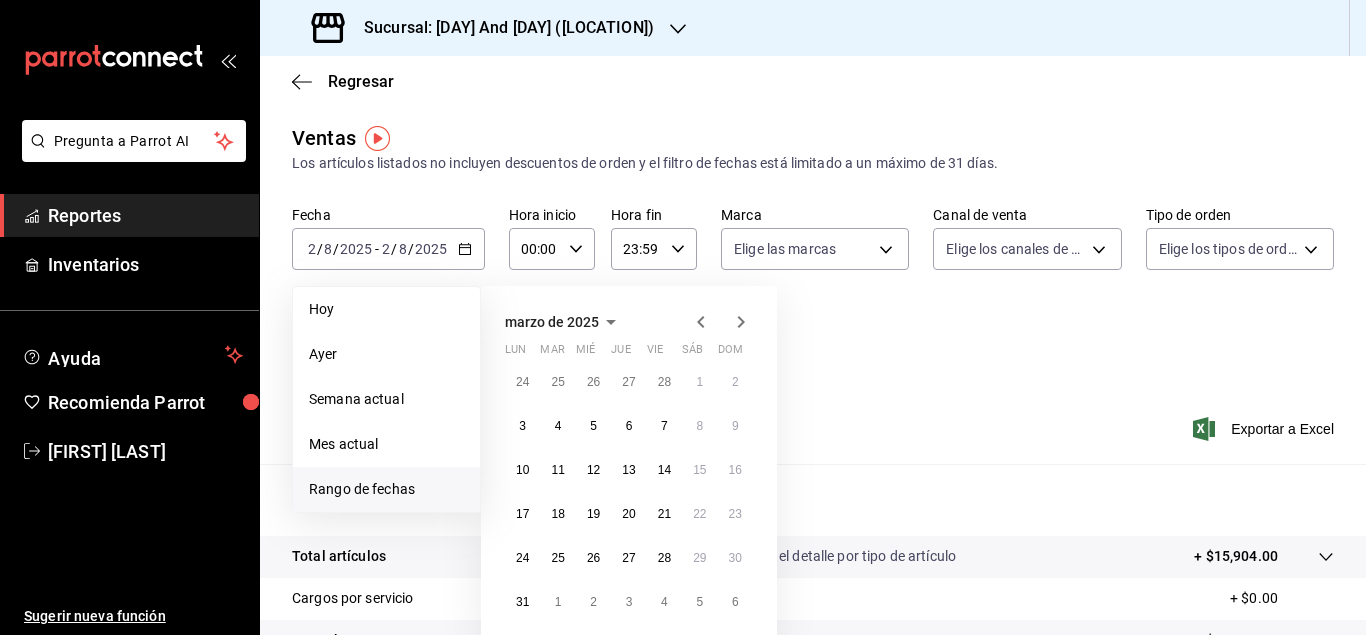 click 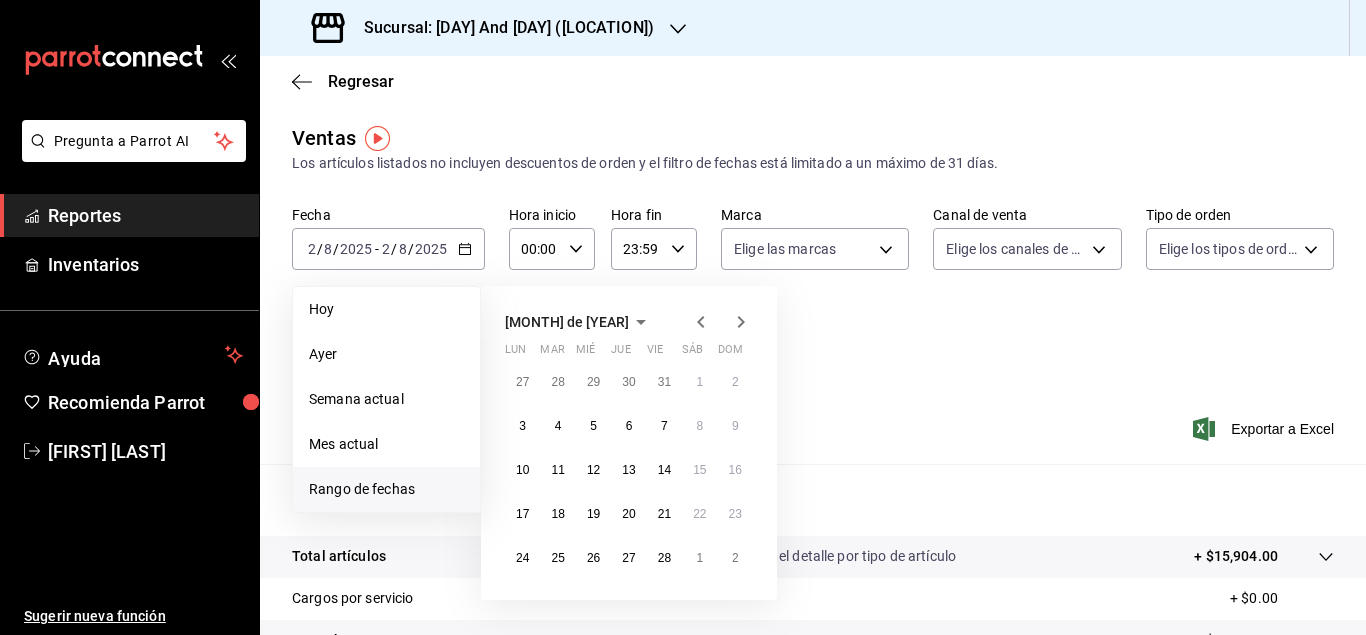 click 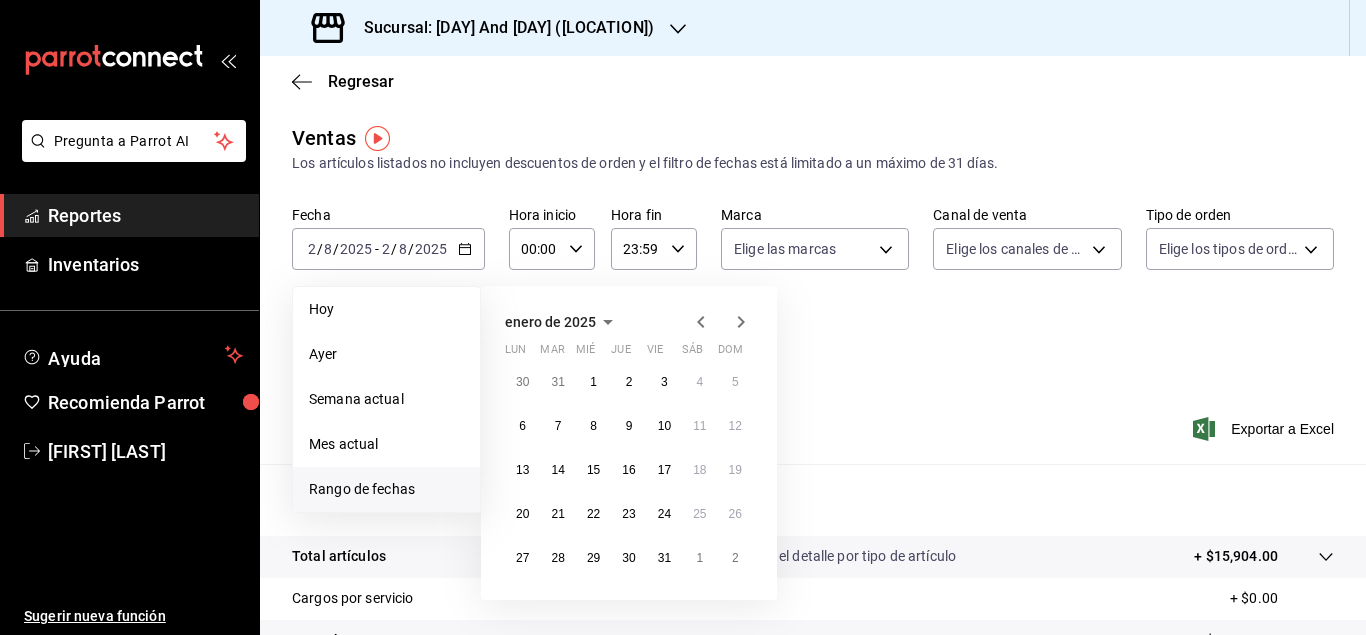click 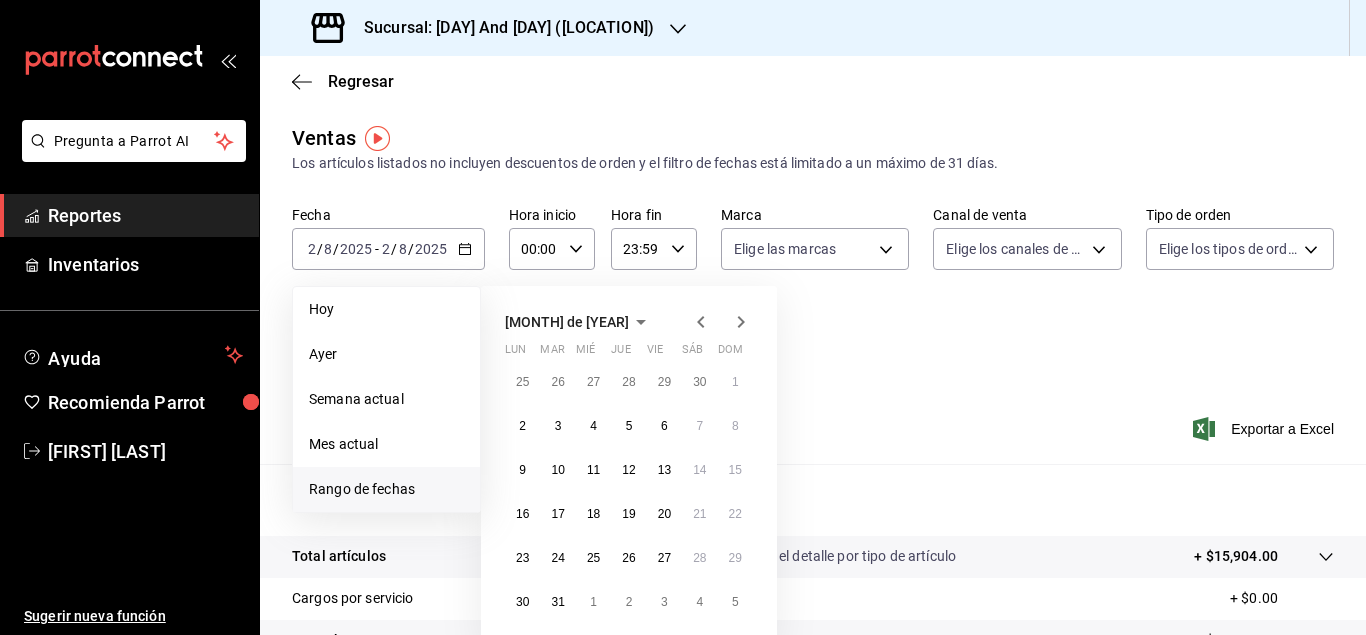 click 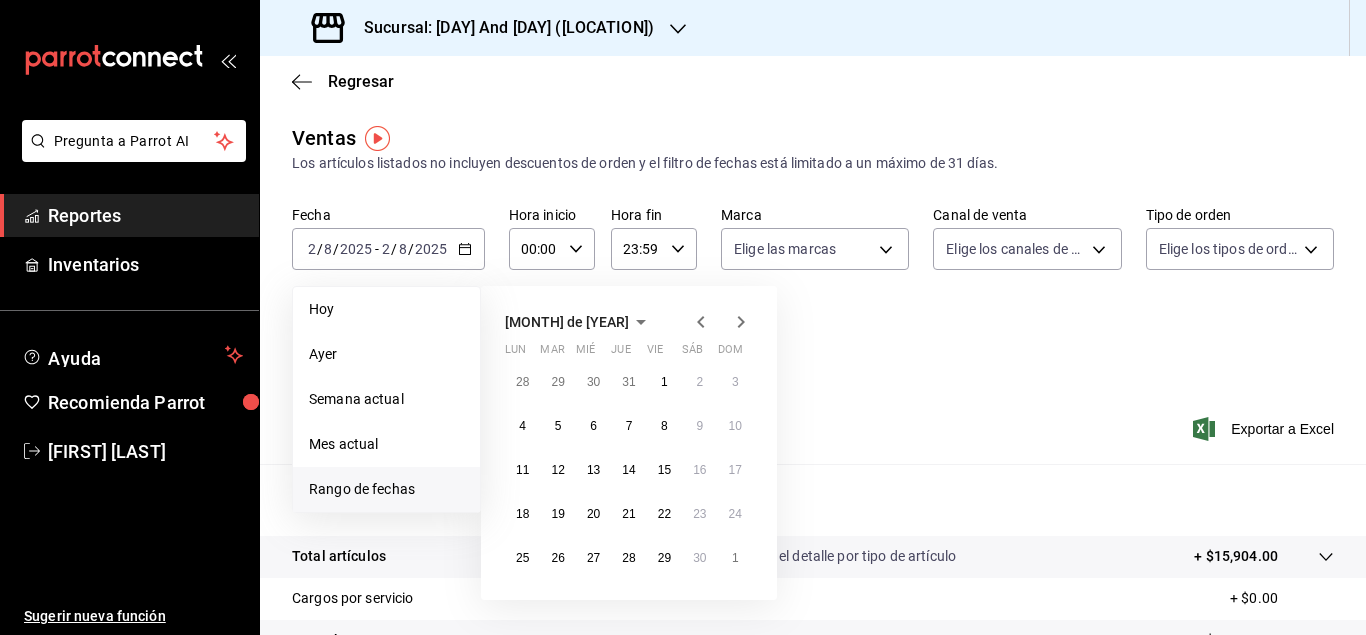 click 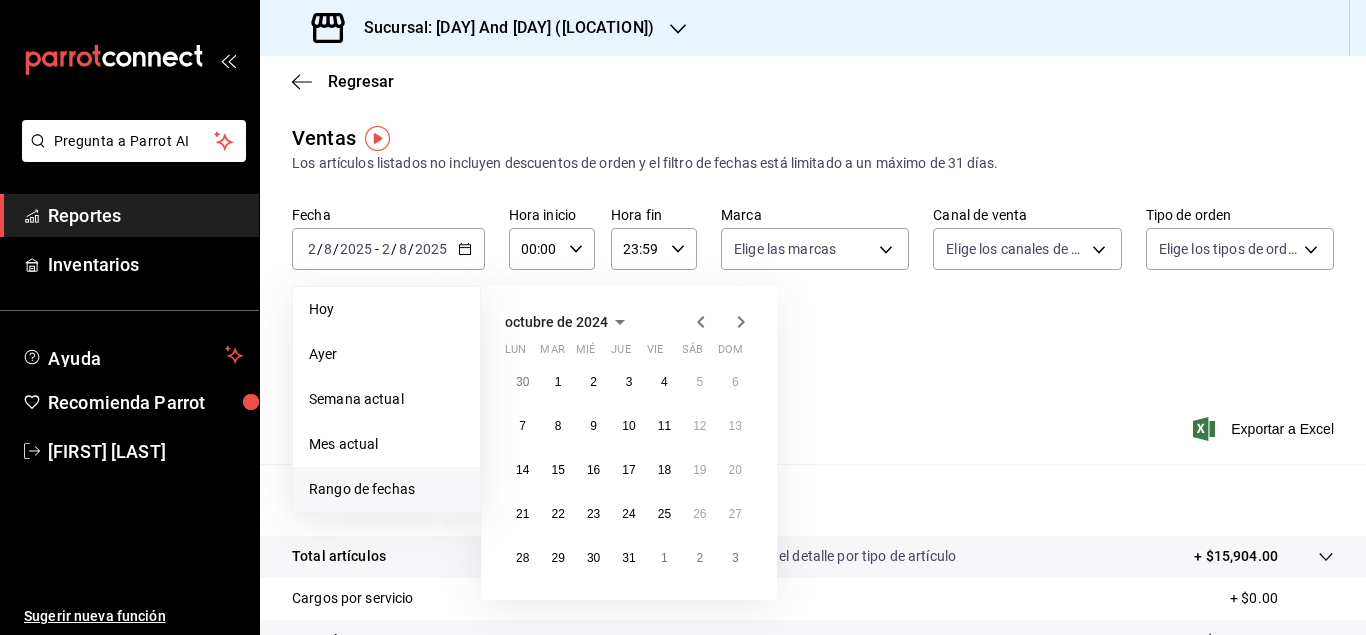 click 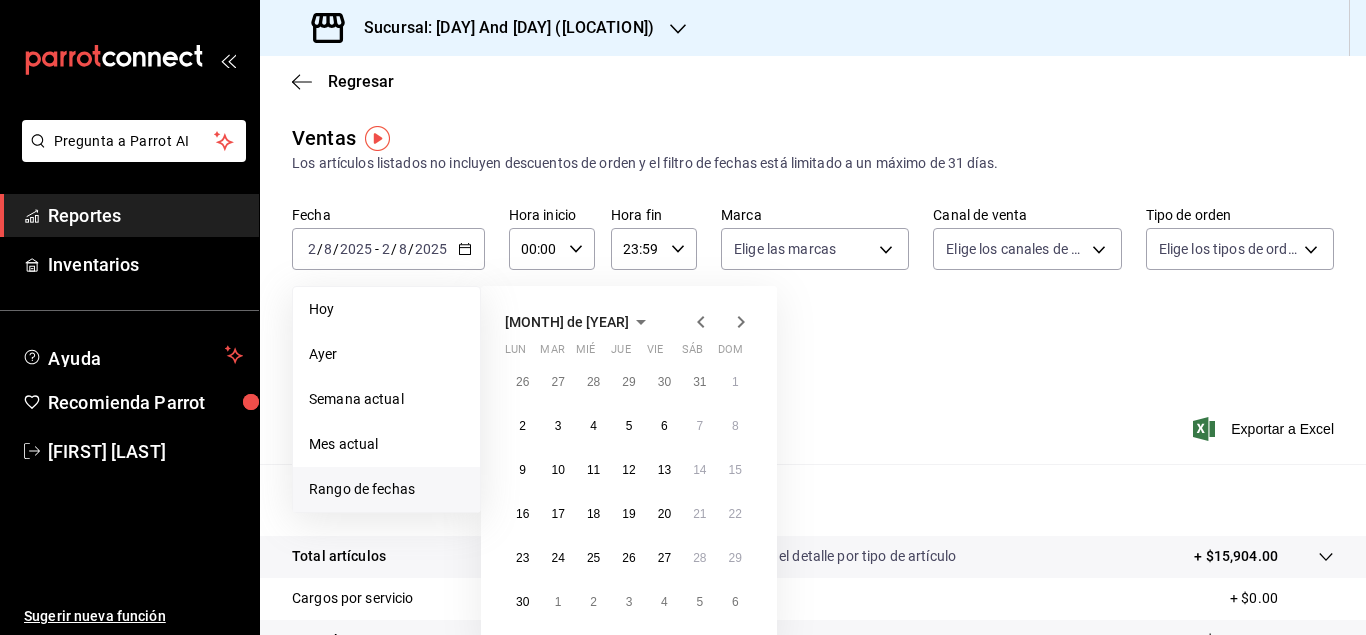 click 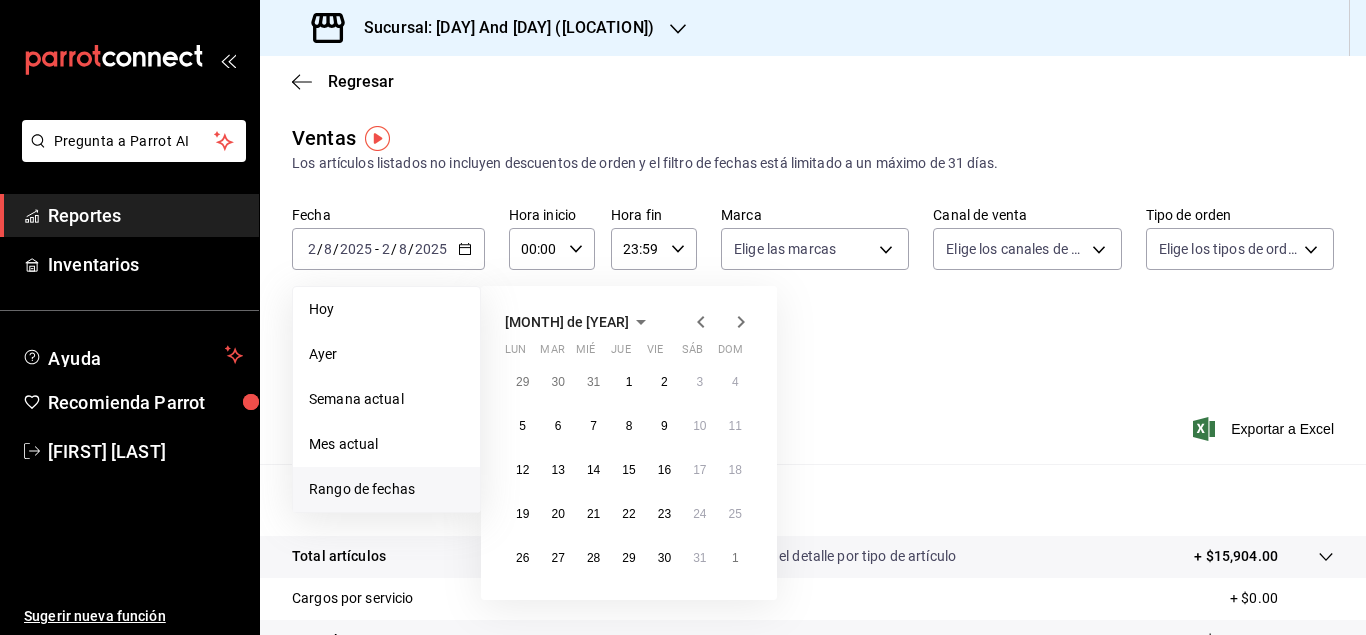 click 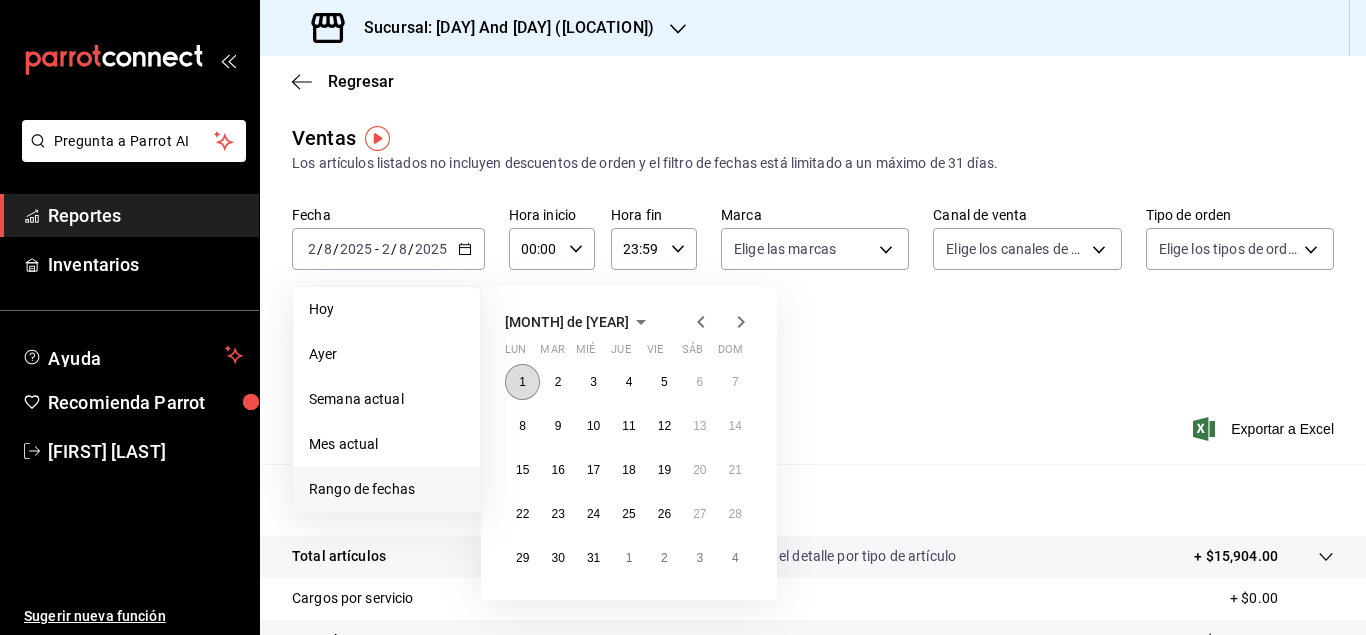 click on "1" at bounding box center (522, 382) 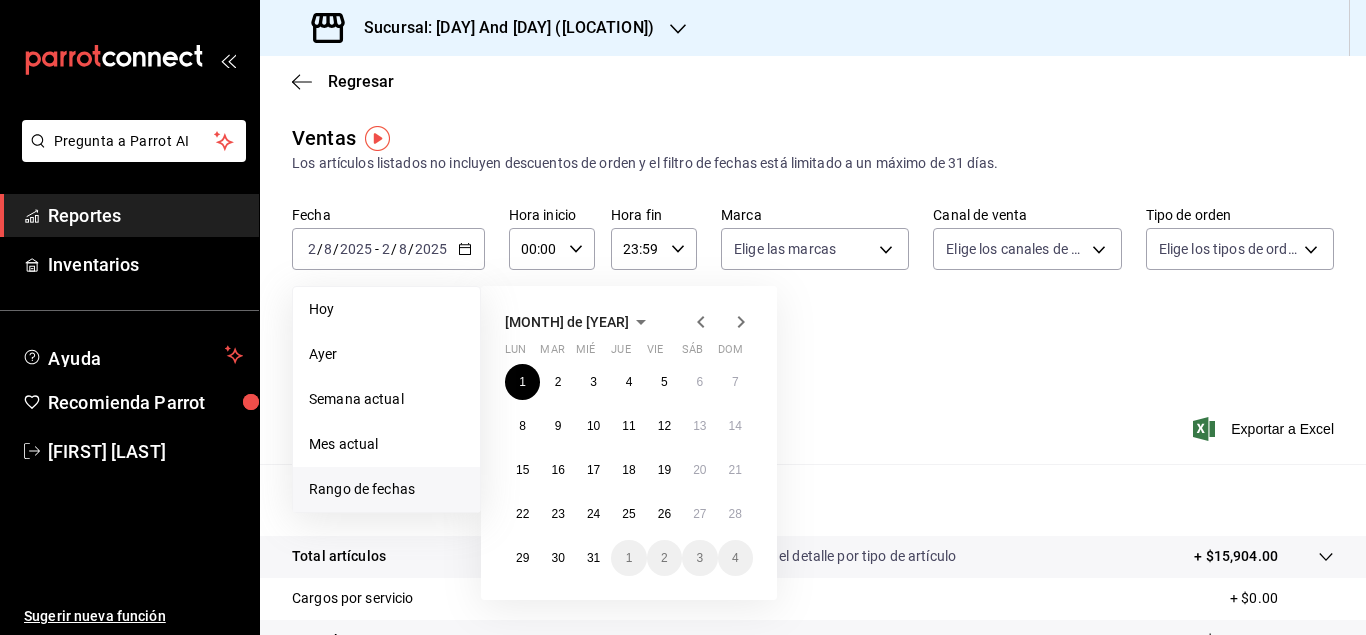 click 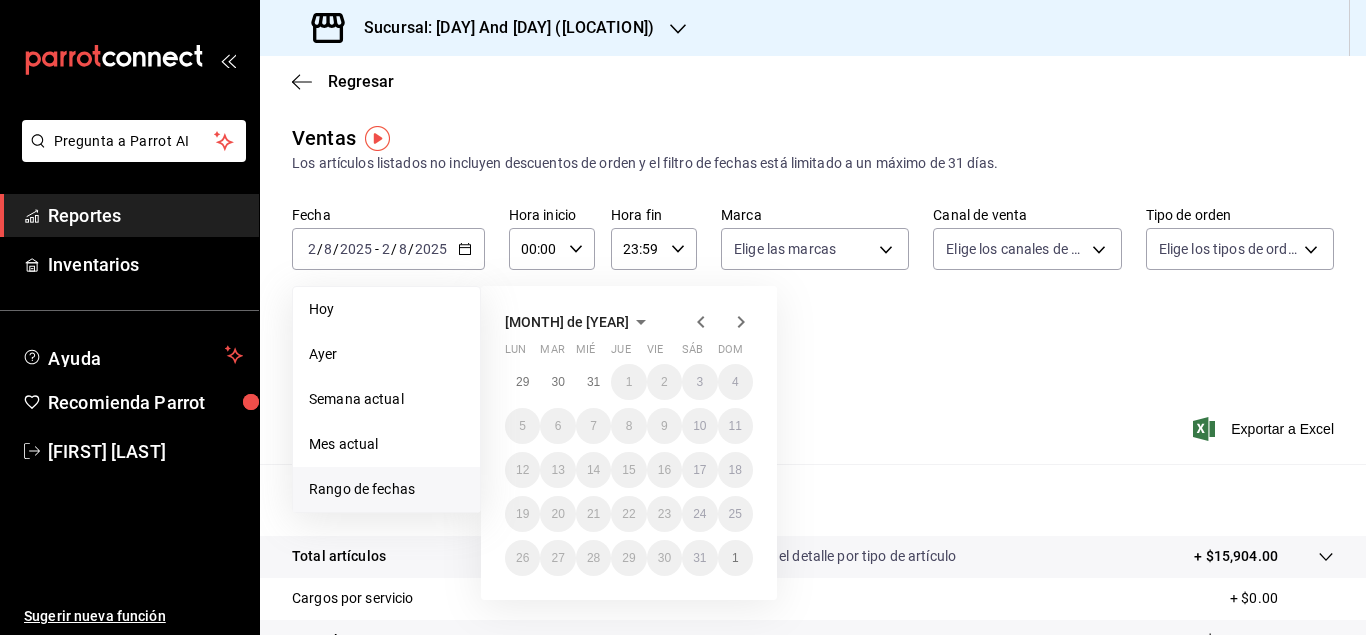 click 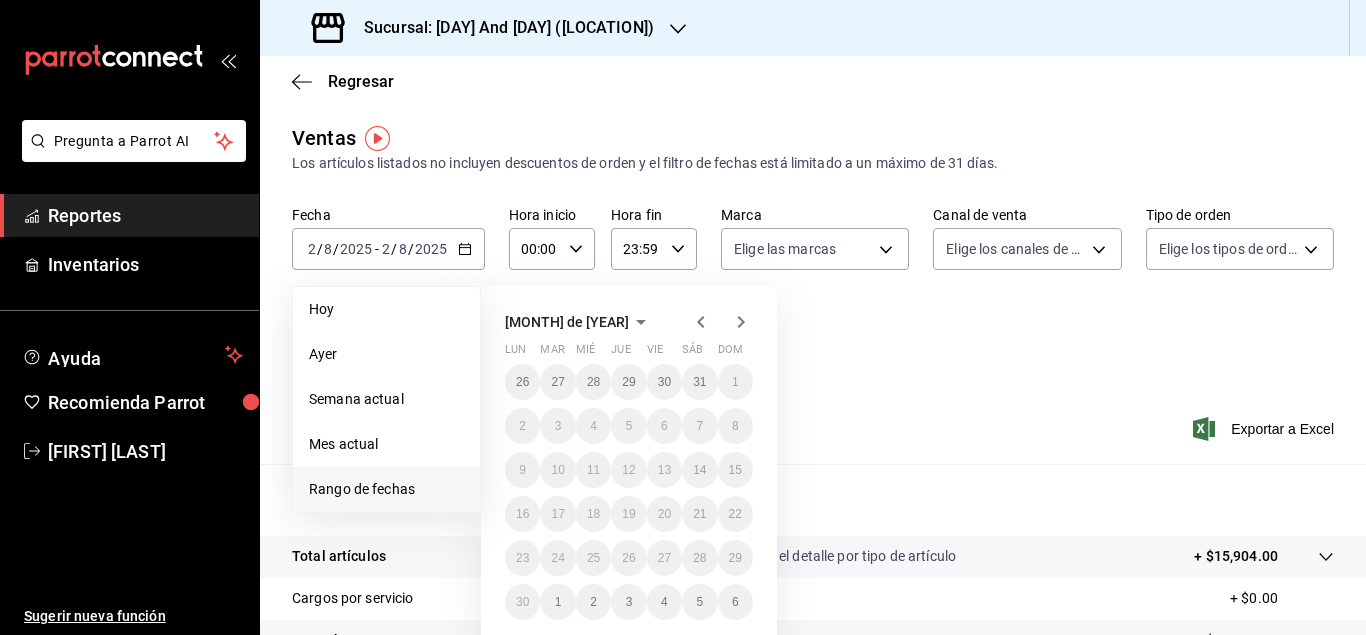 click 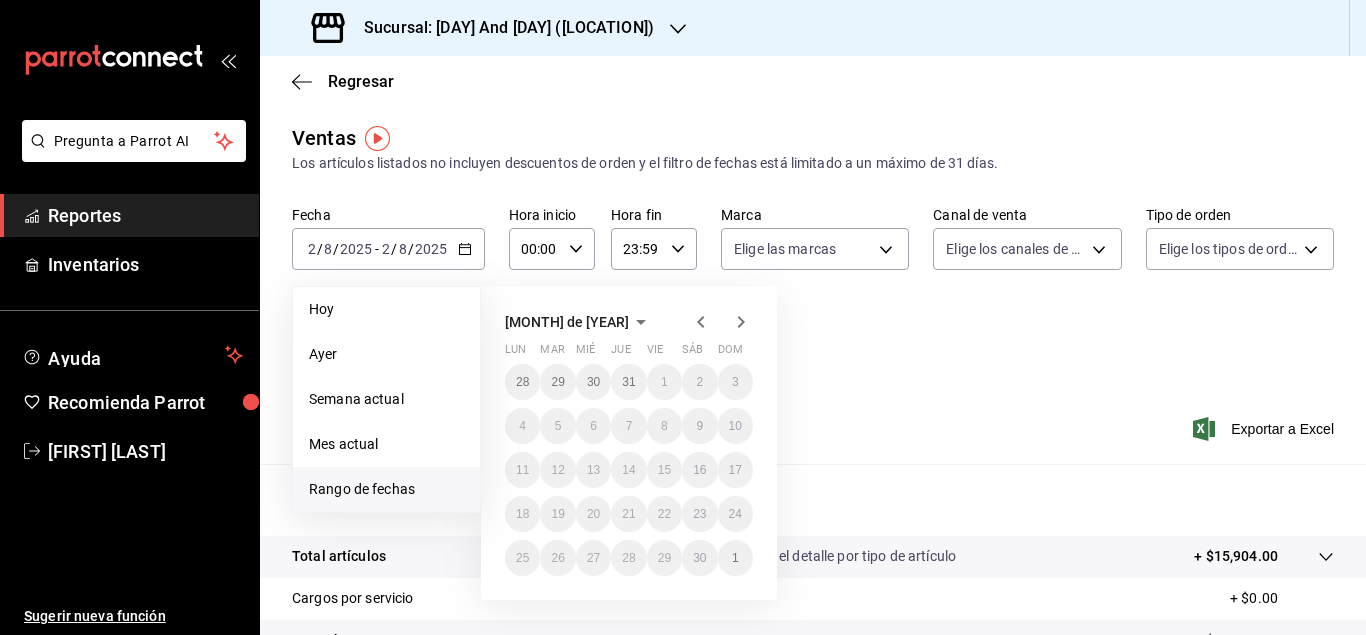 click 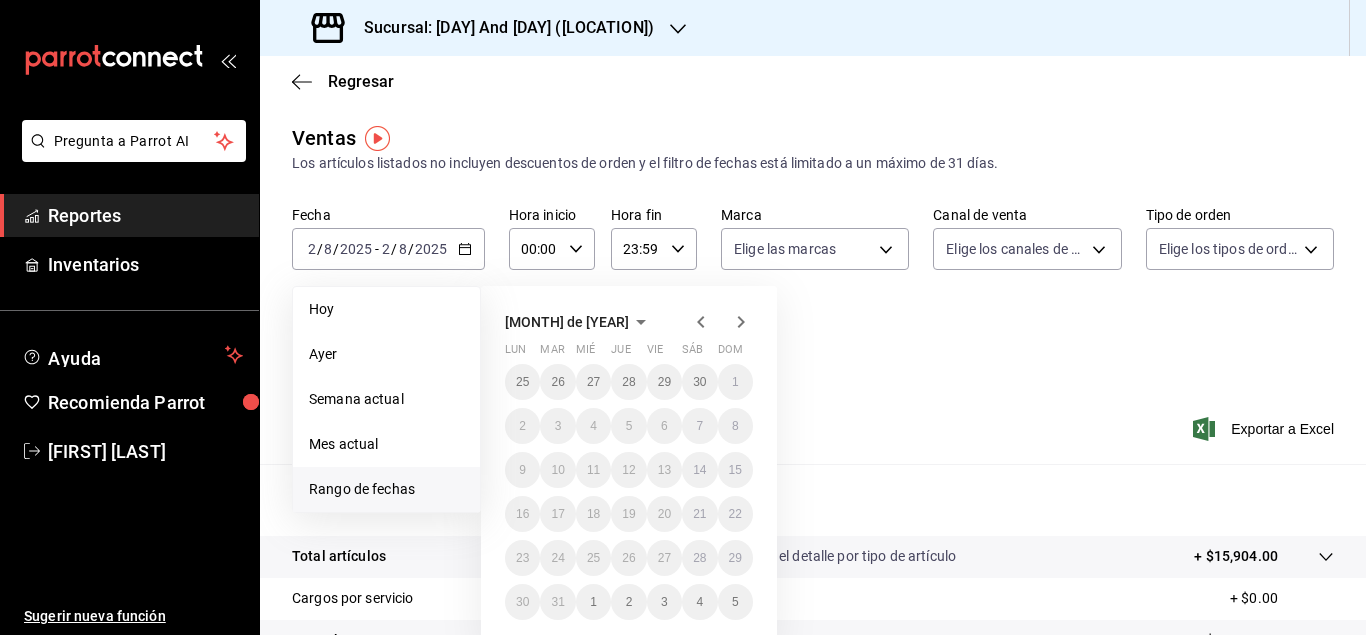 click 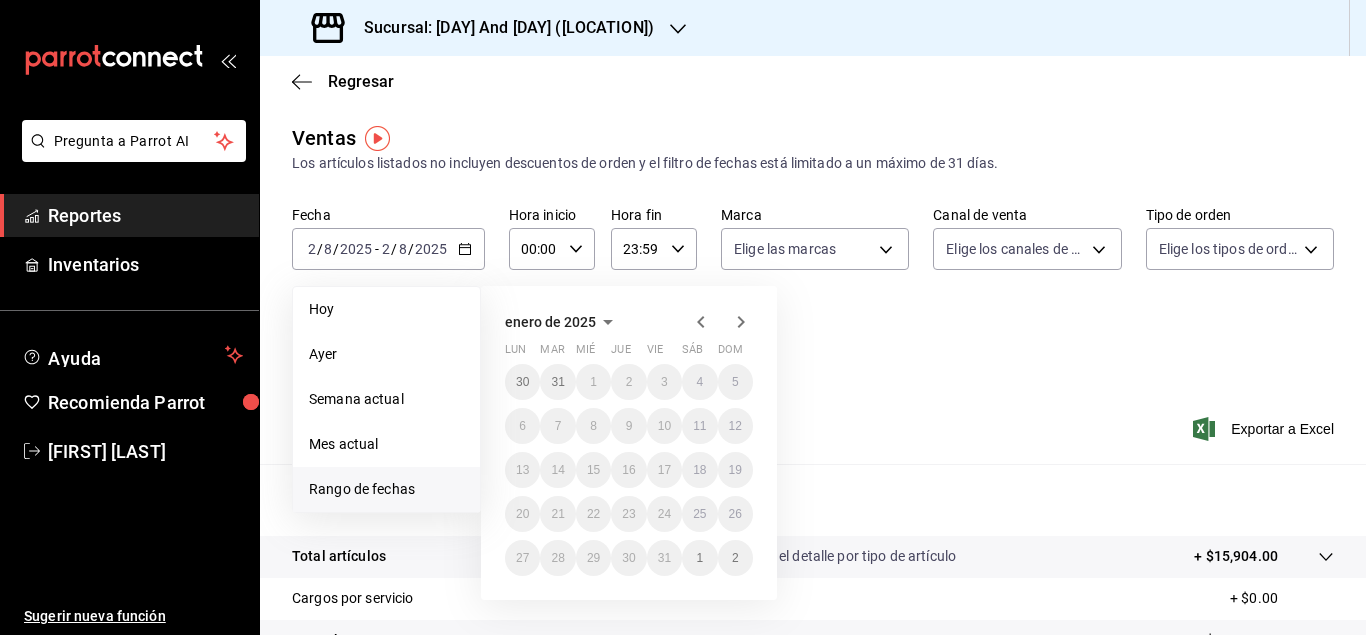 click 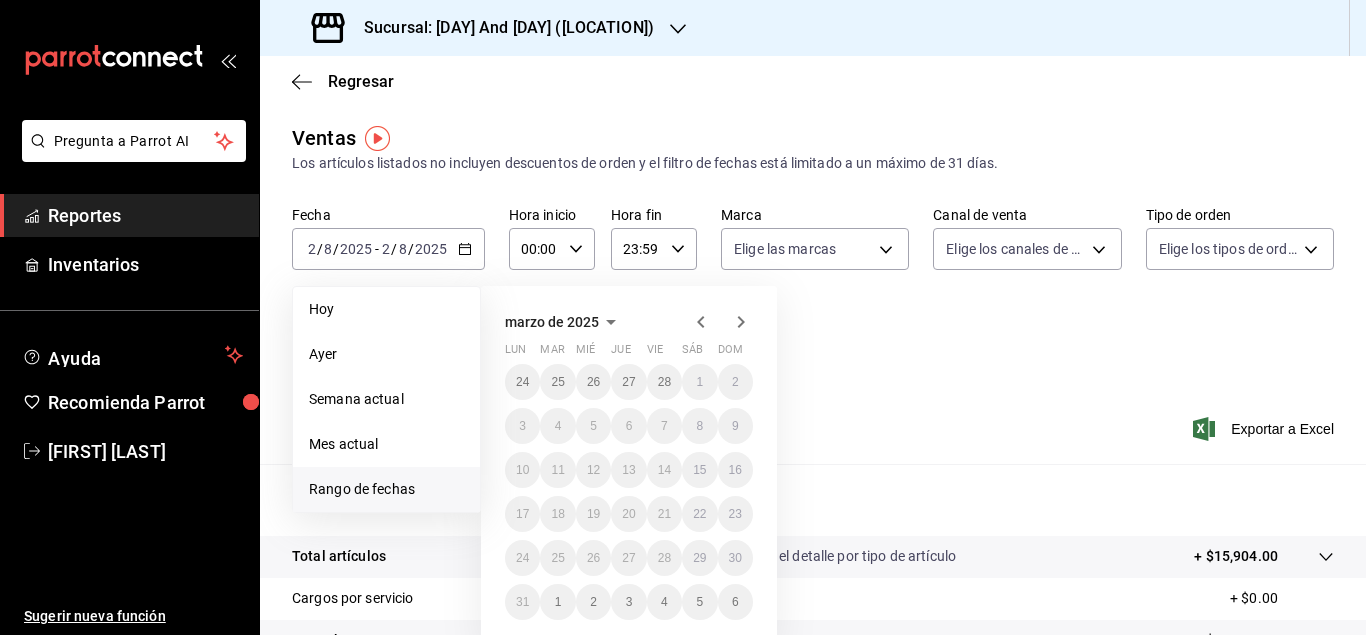click 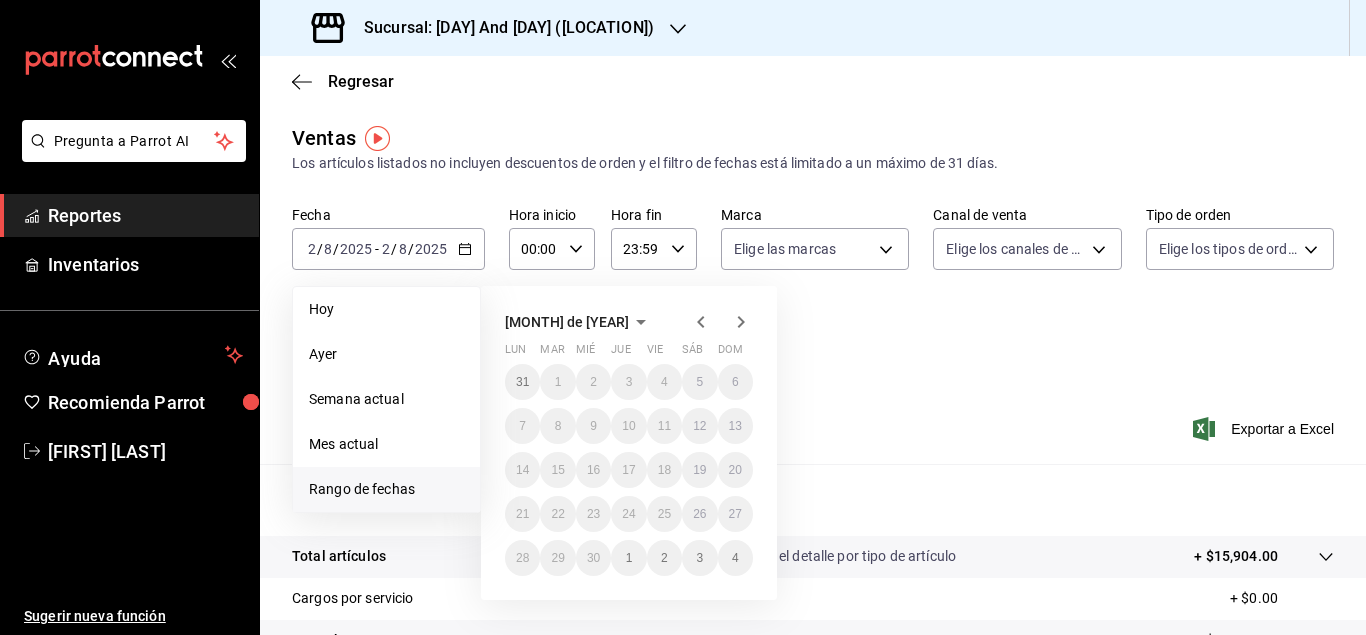 click 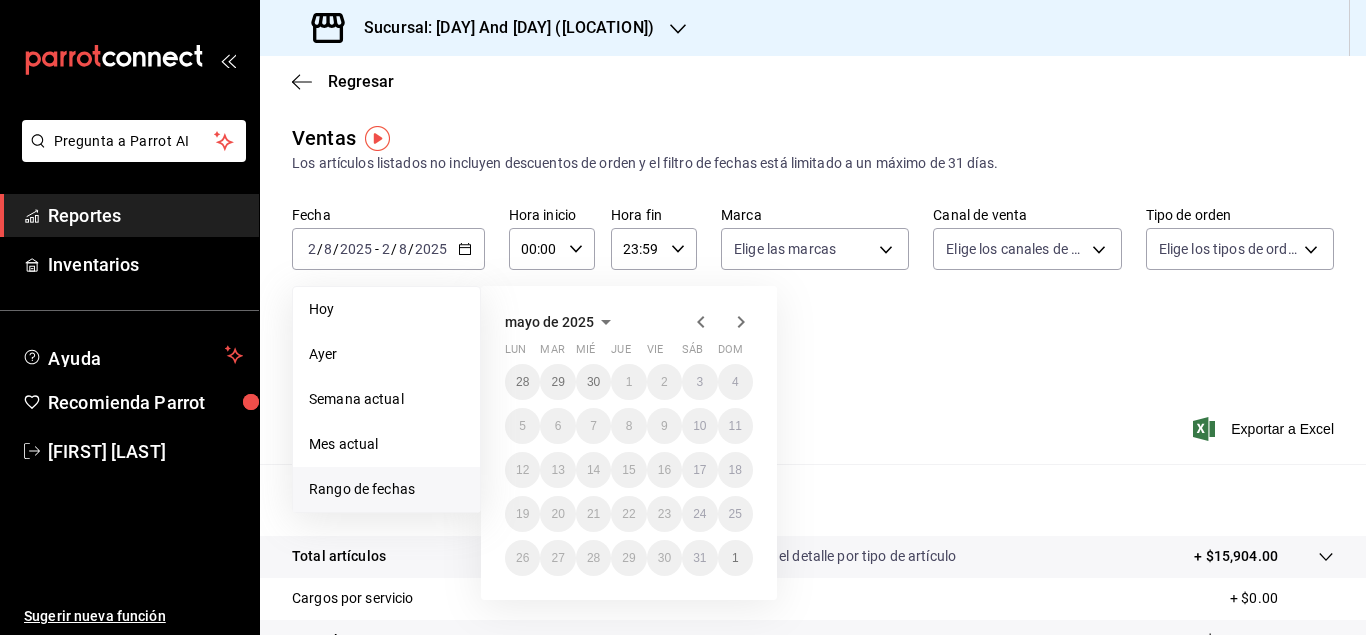 click 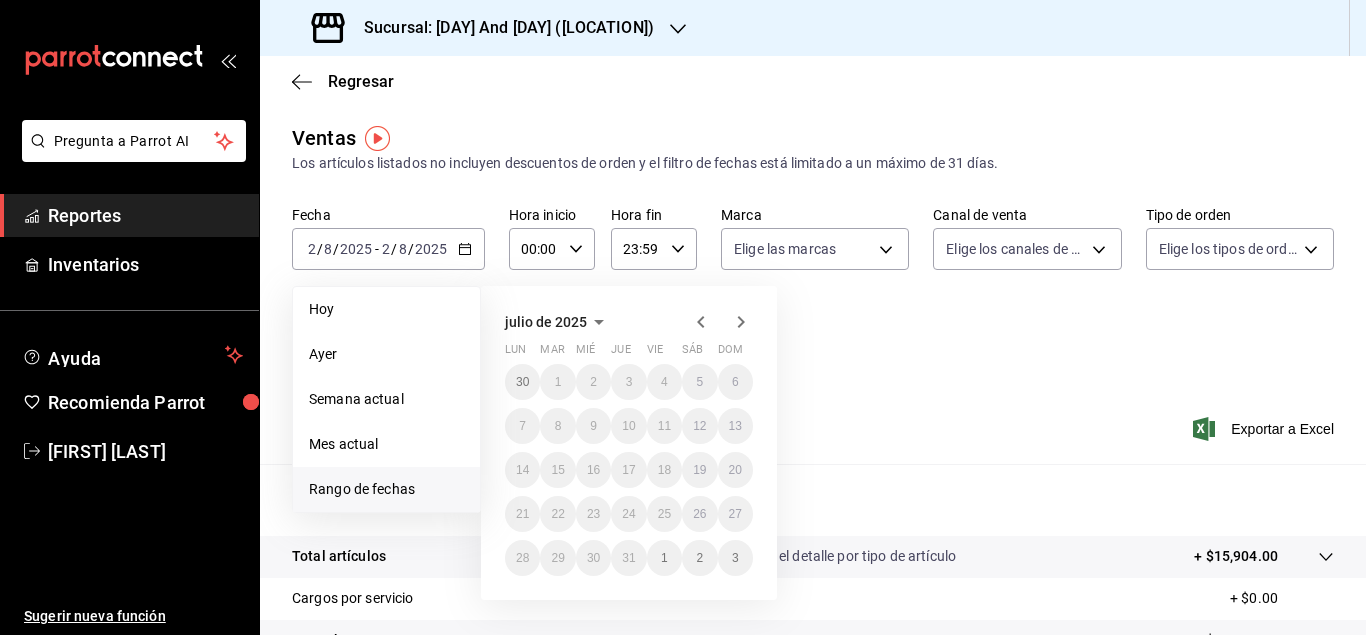 click 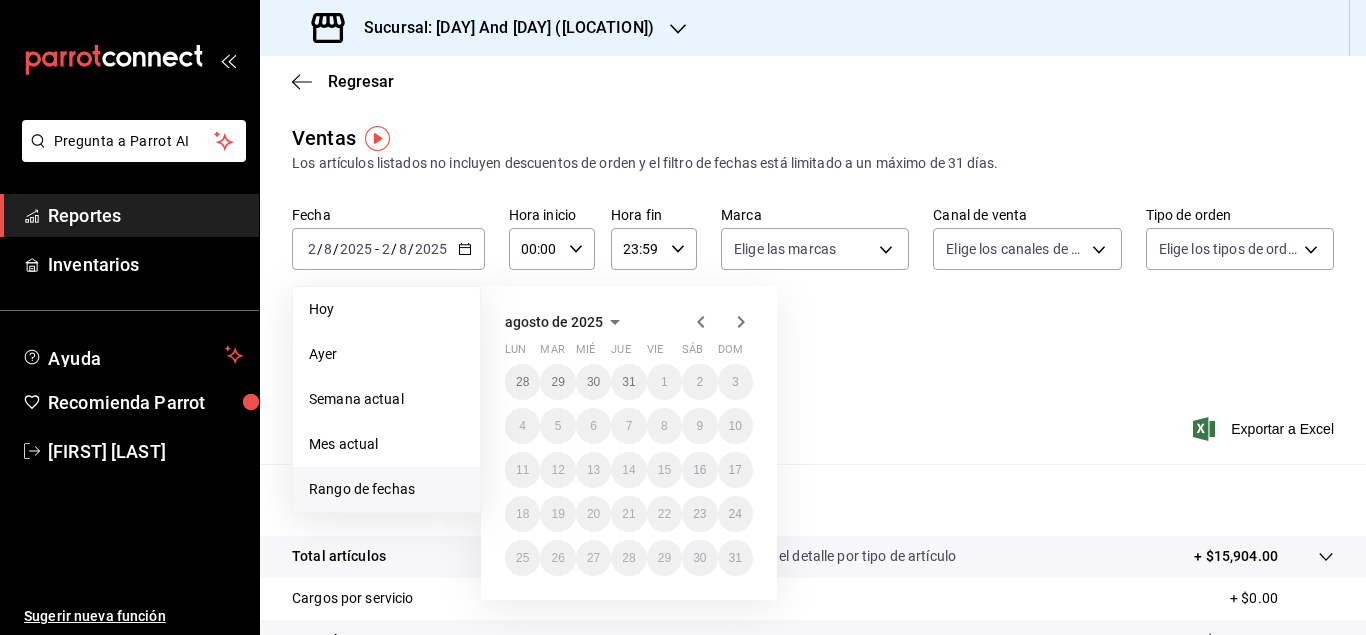 click 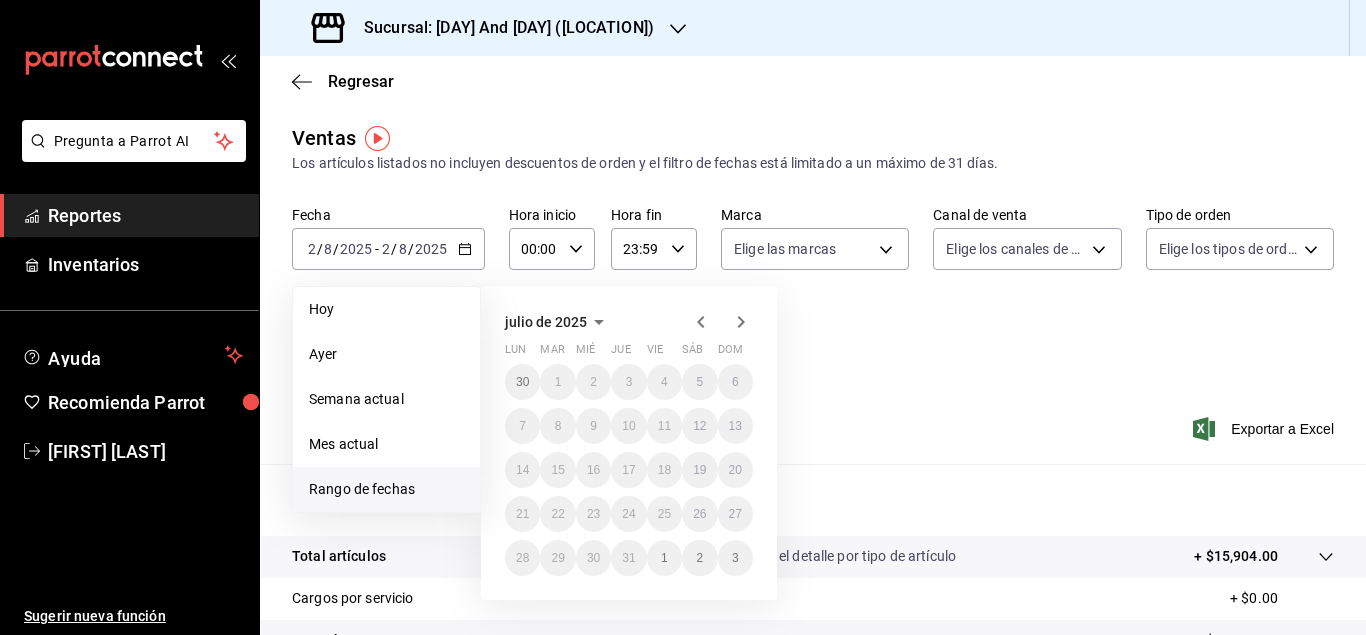 click 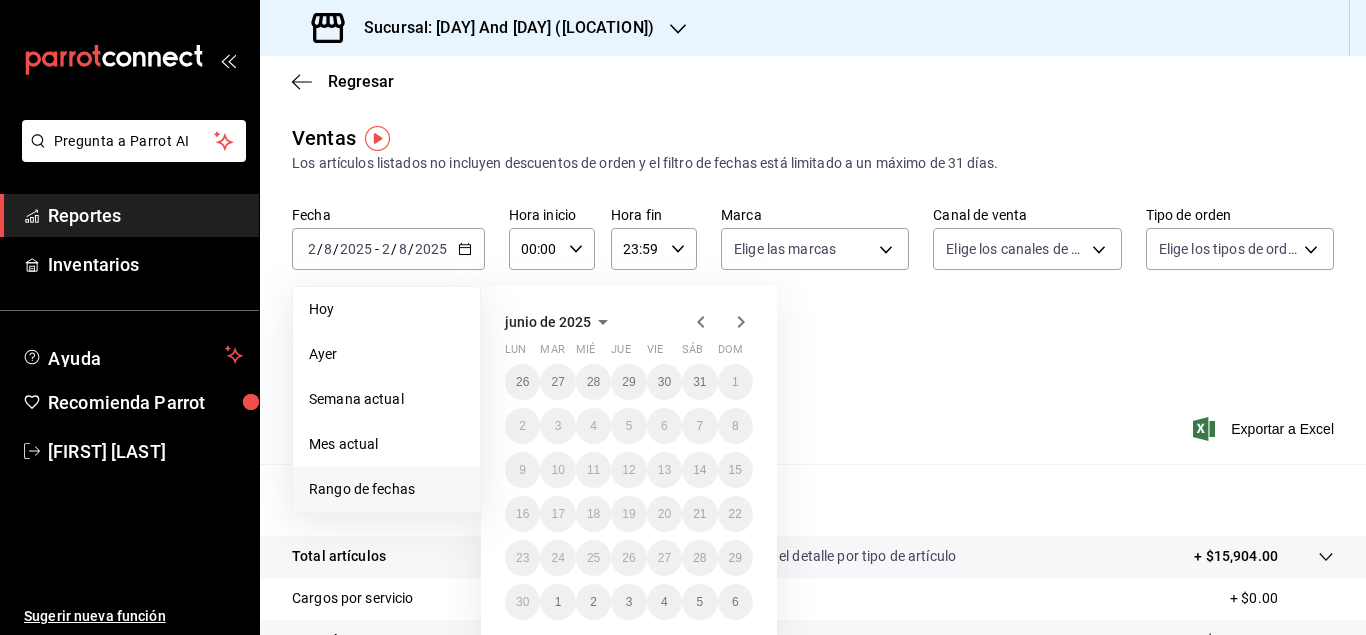 click 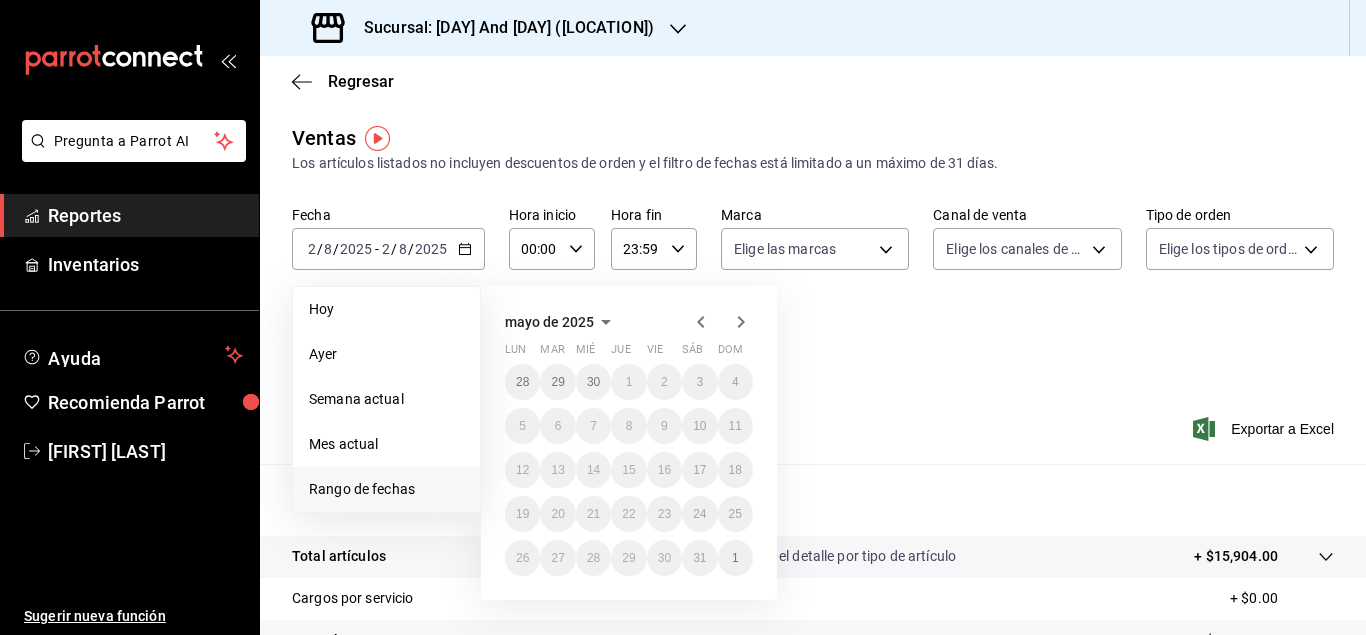 click 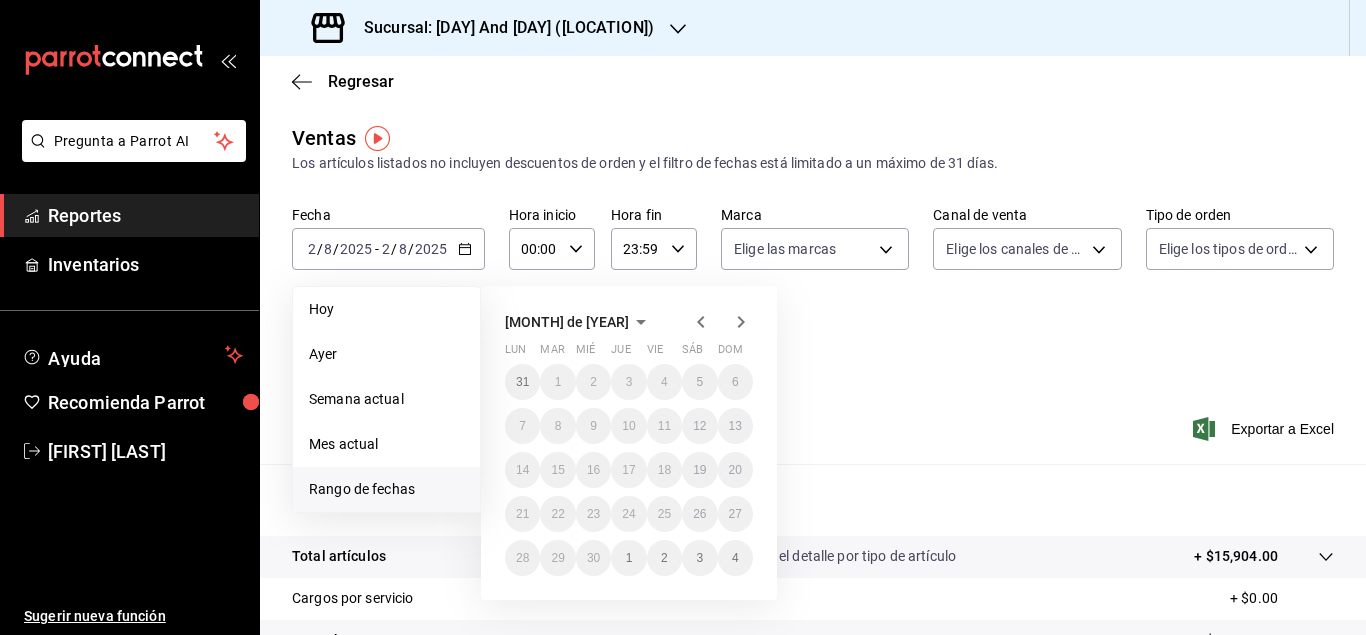 click 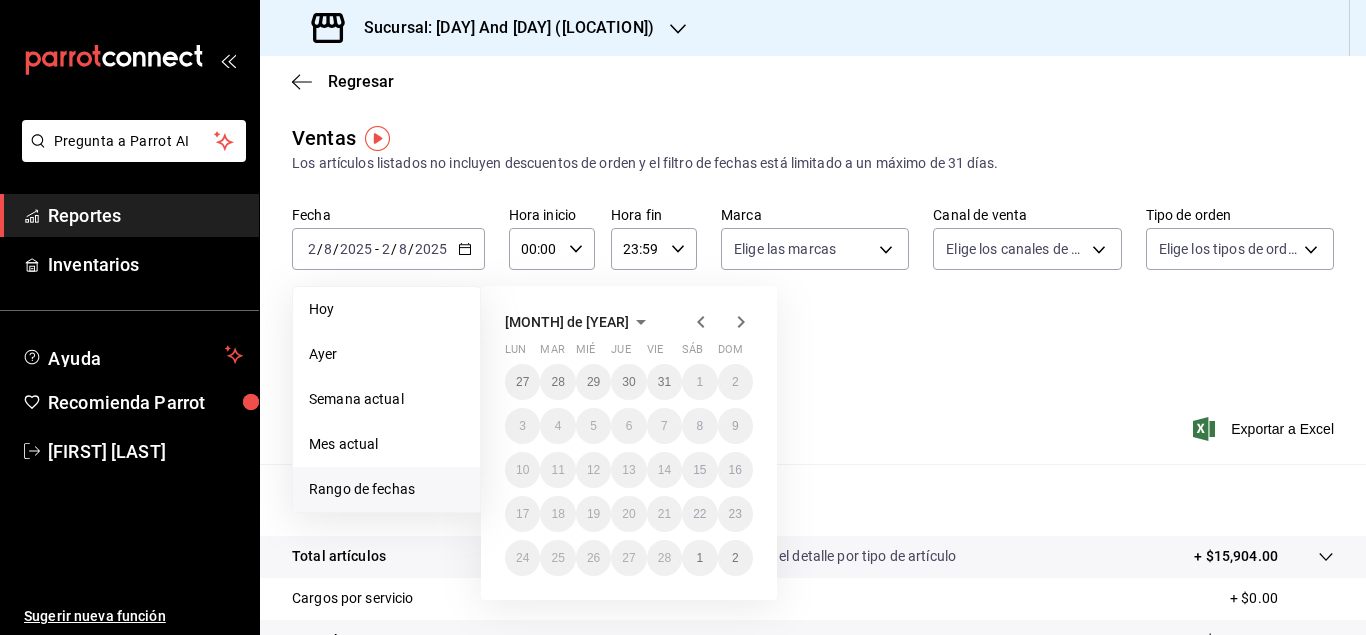 click 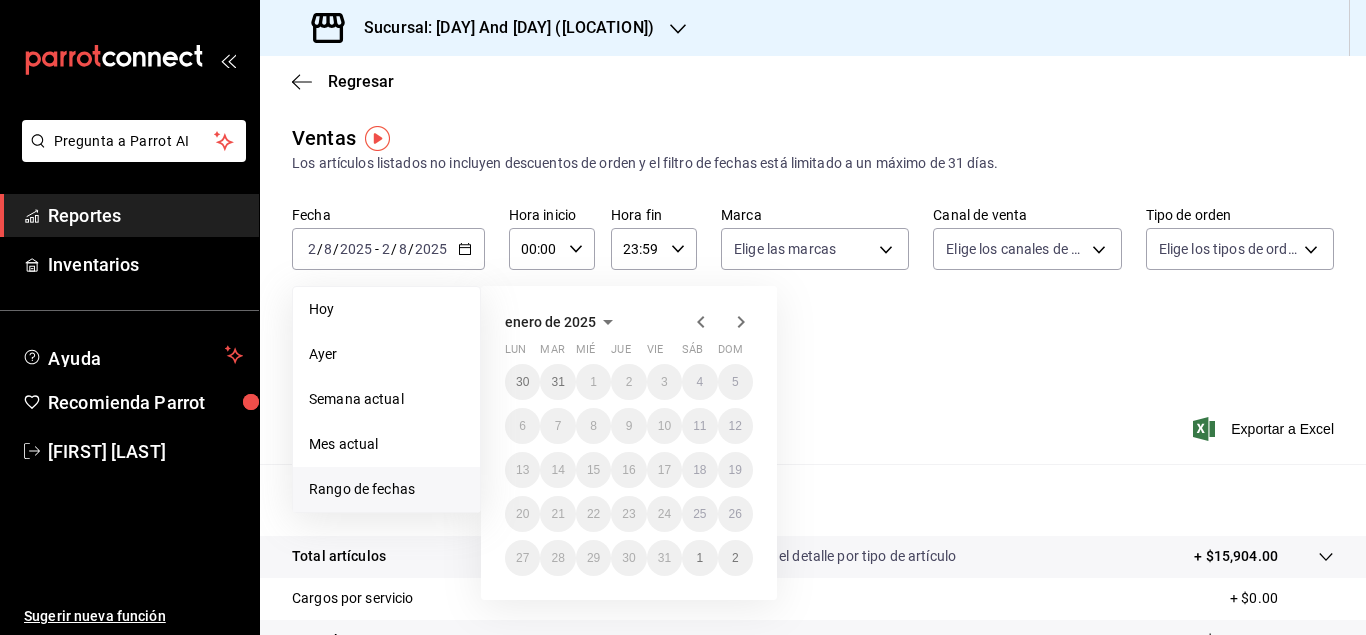click 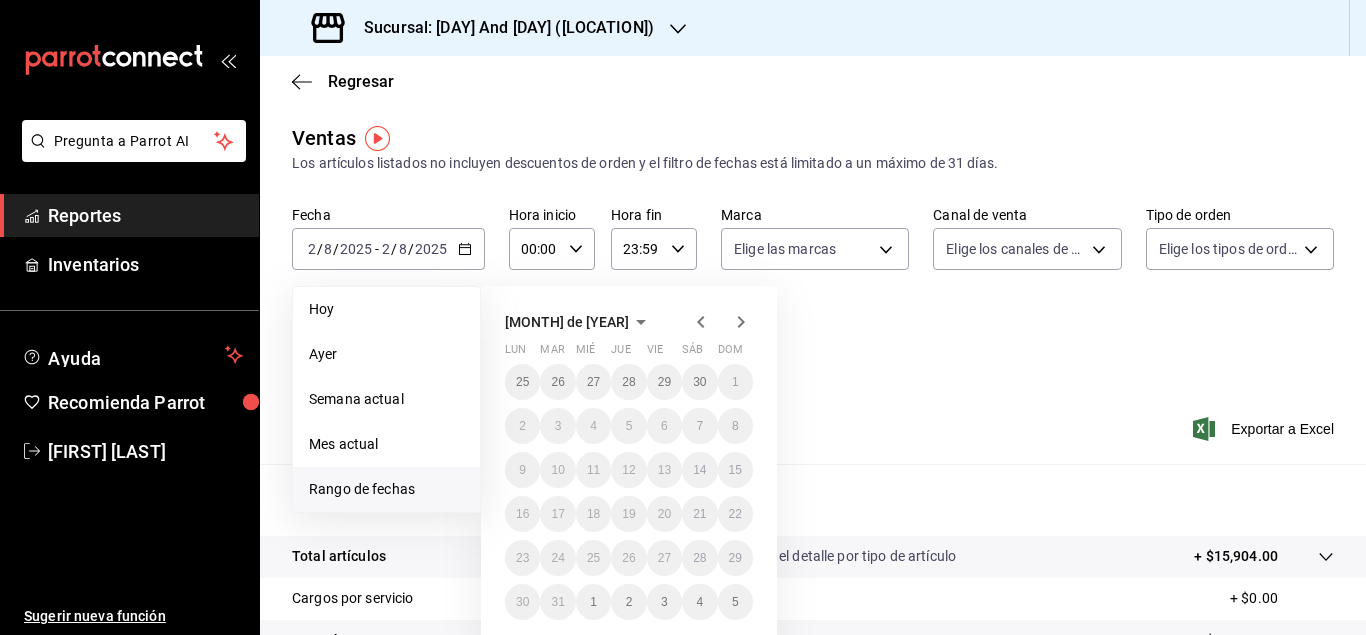 click 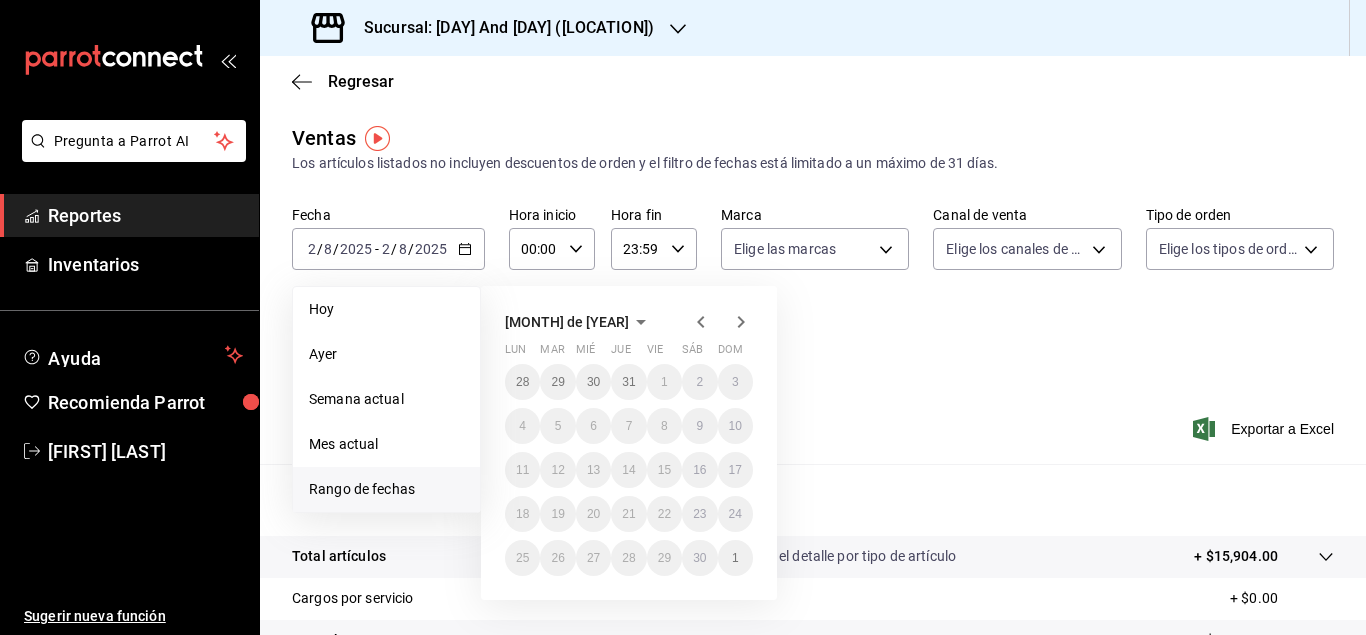 click 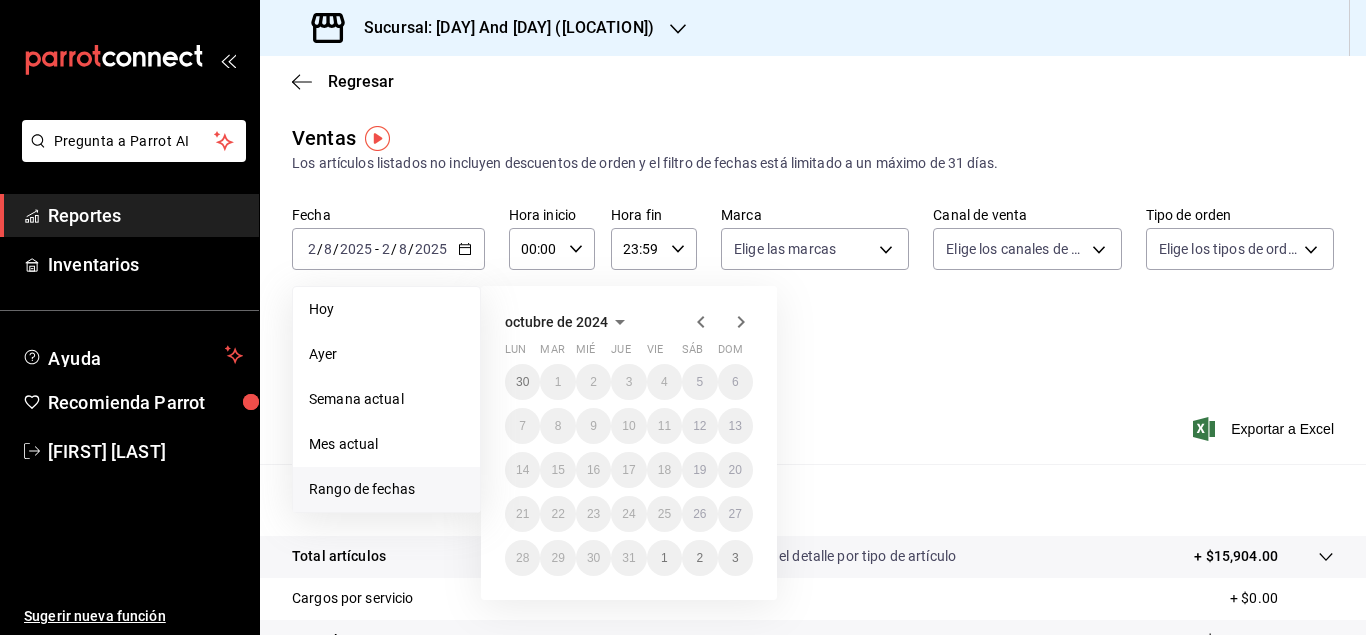 click 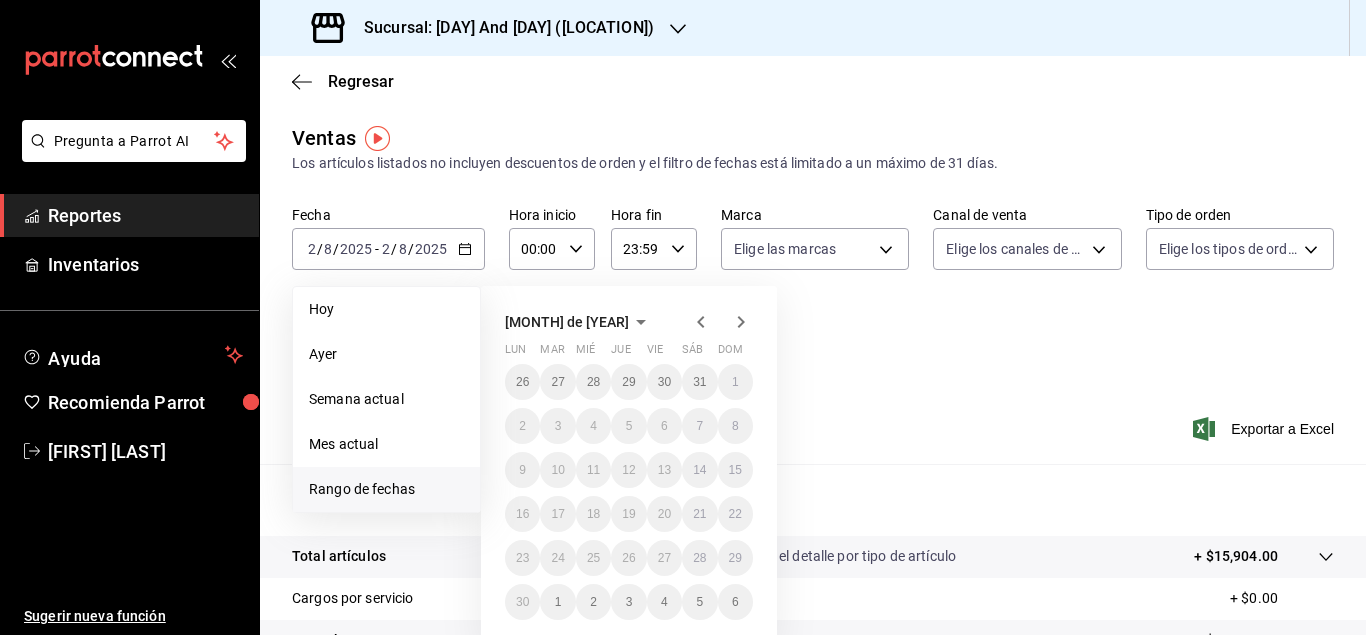 click 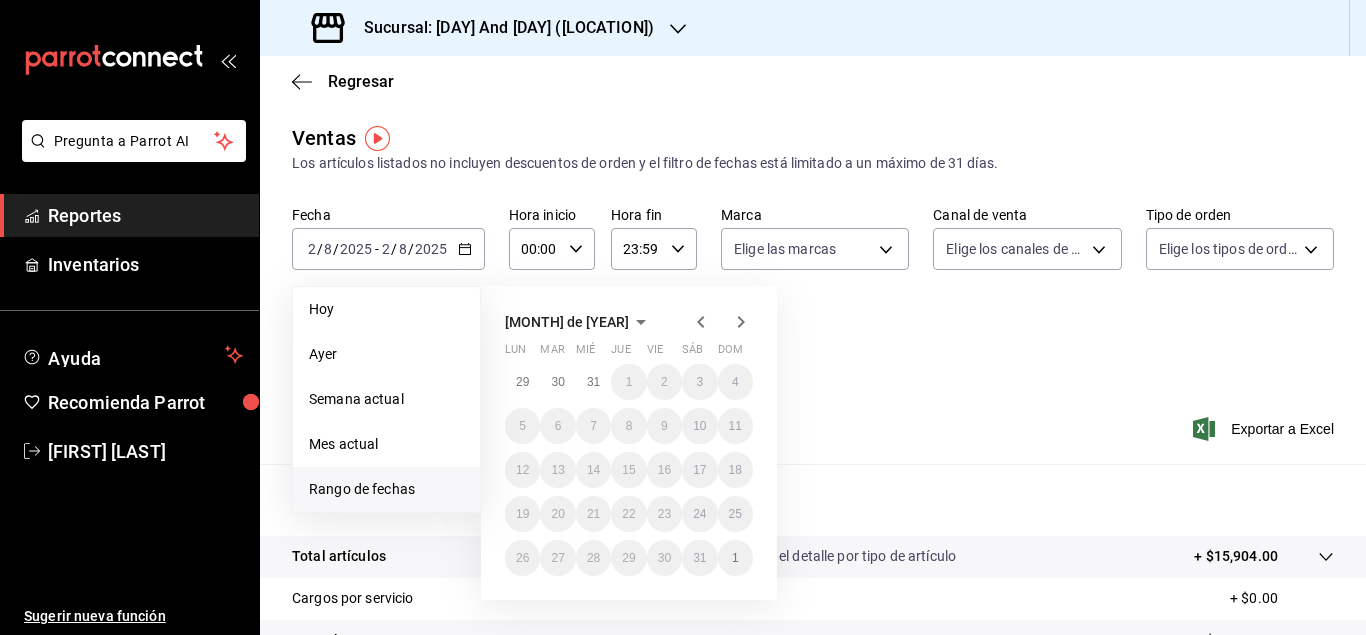 click 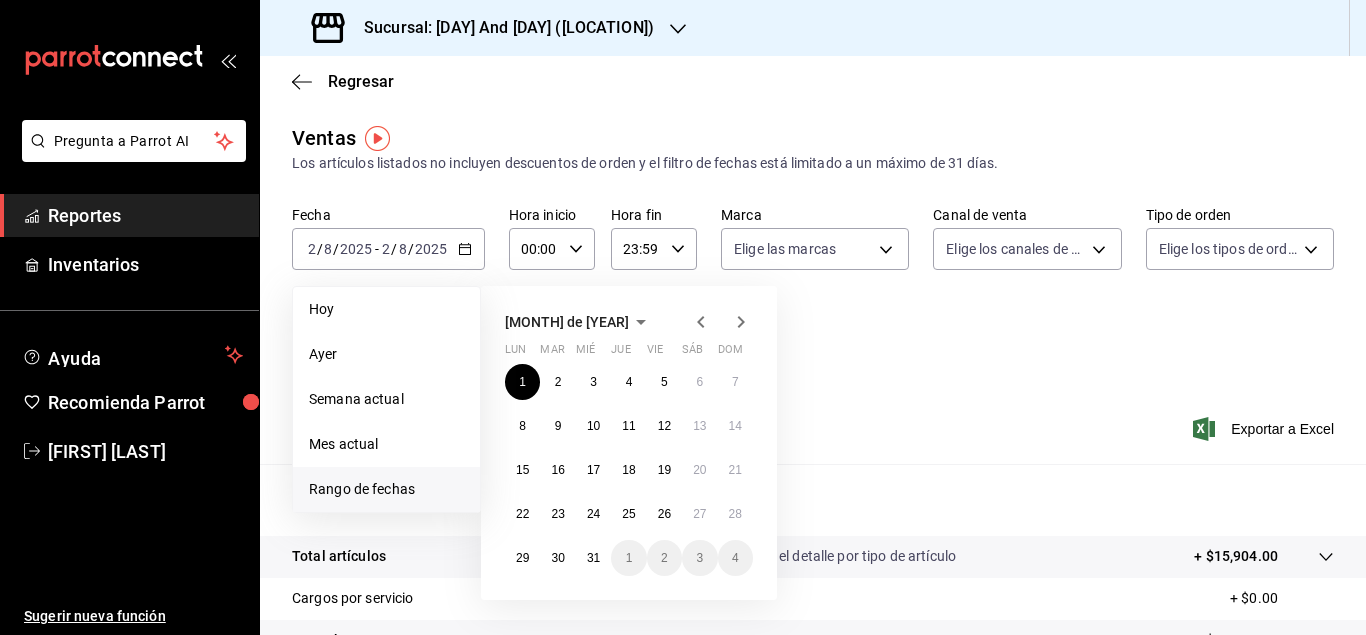 click 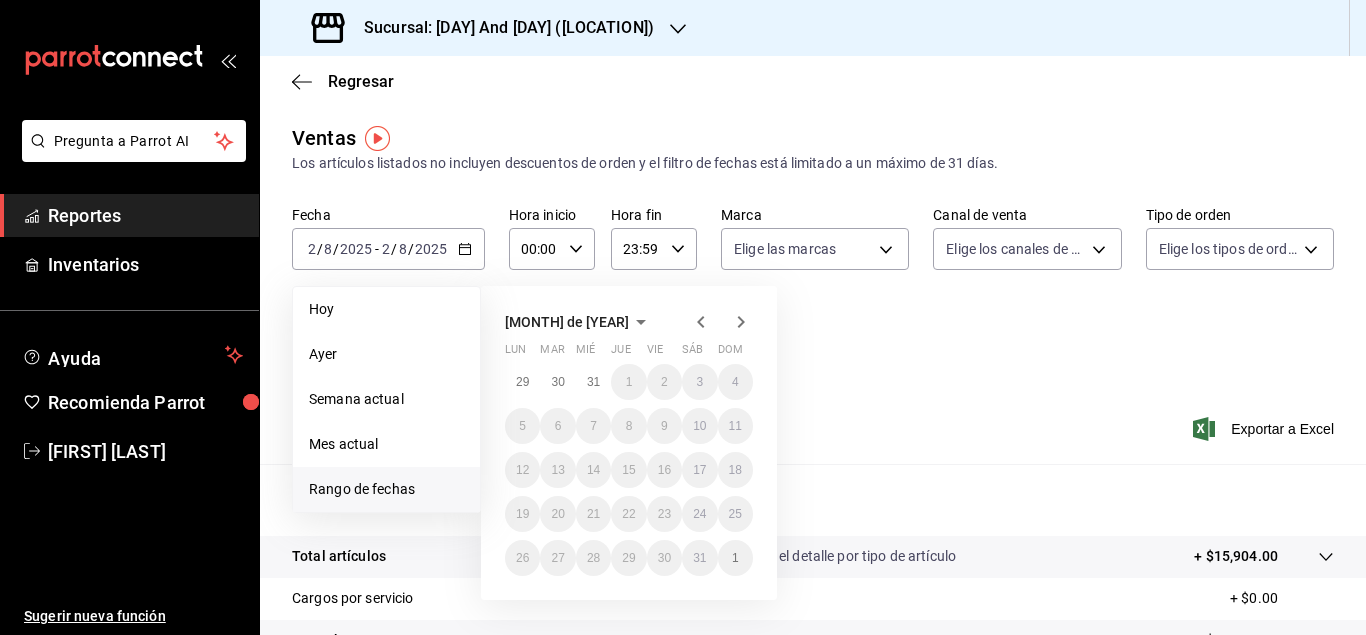 click 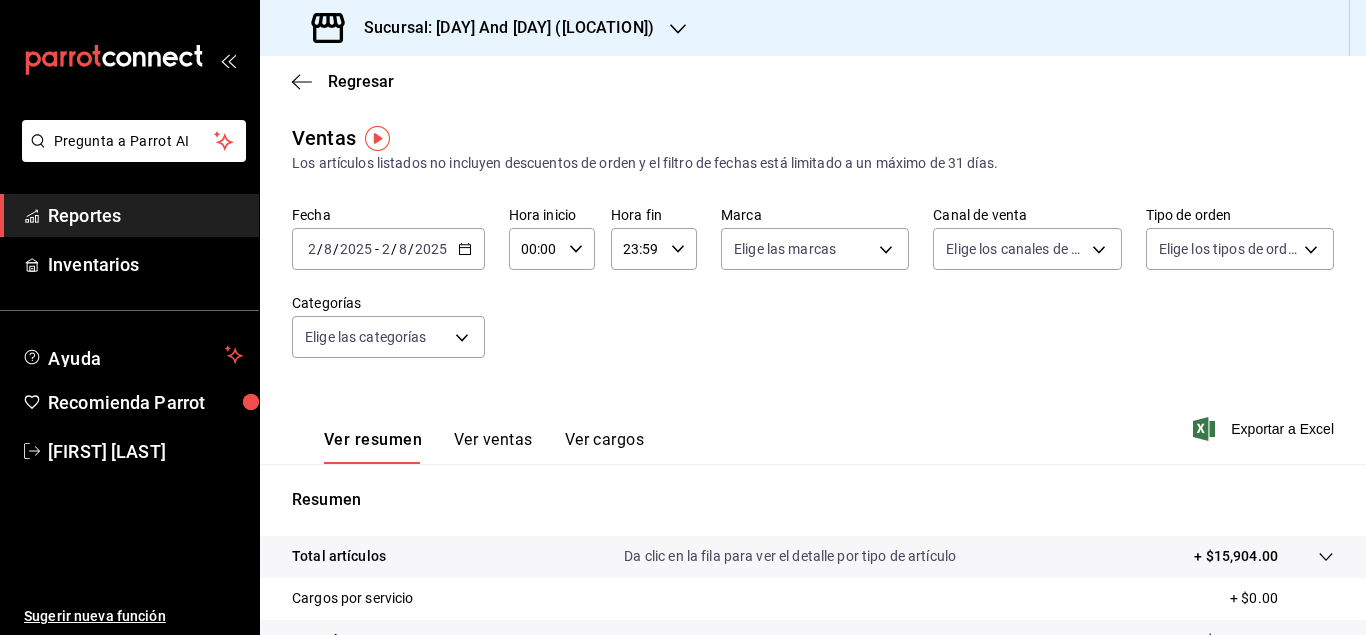 click on "Fecha 2025-08-02 2 / 8 / 2025 - 2025-08-02 2 / 8 / 2025 Hora inicio 00:00 Hora inicio Hora fin 23:59 Hora fin Marca Elige las marcas Canal de venta Elige los canales de venta Tipo de orden Elige los tipos de orden Categorías Elige las categorías" at bounding box center [813, 294] 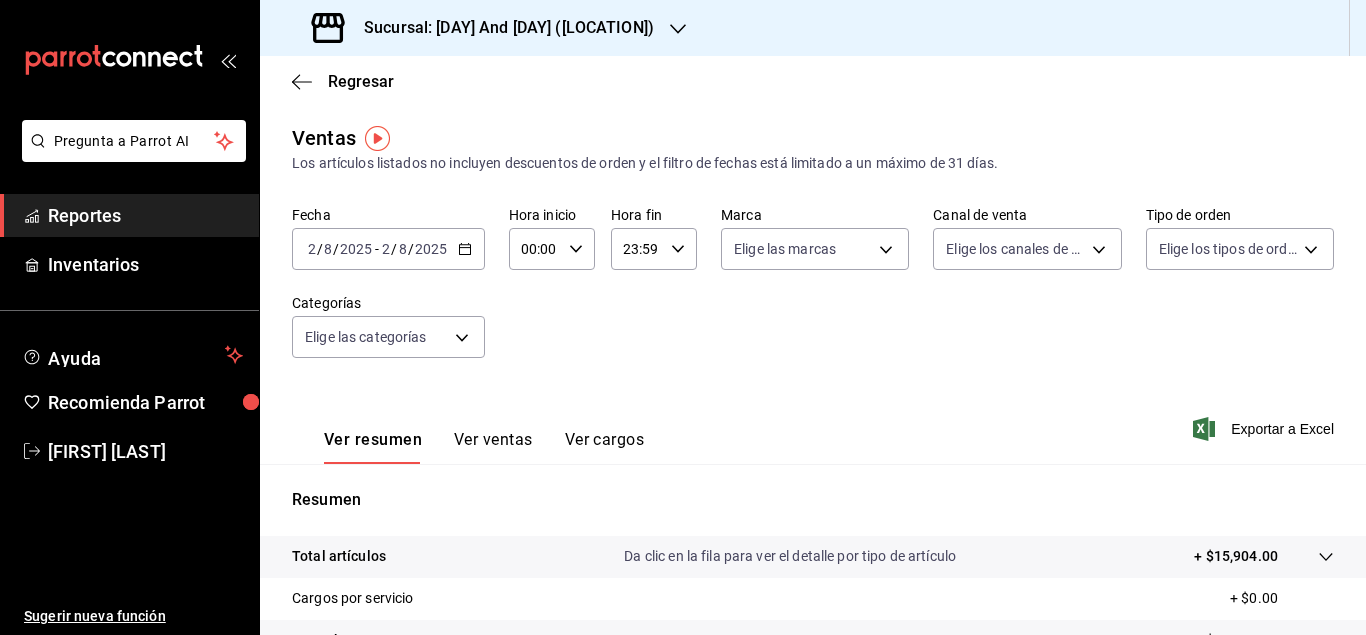 click 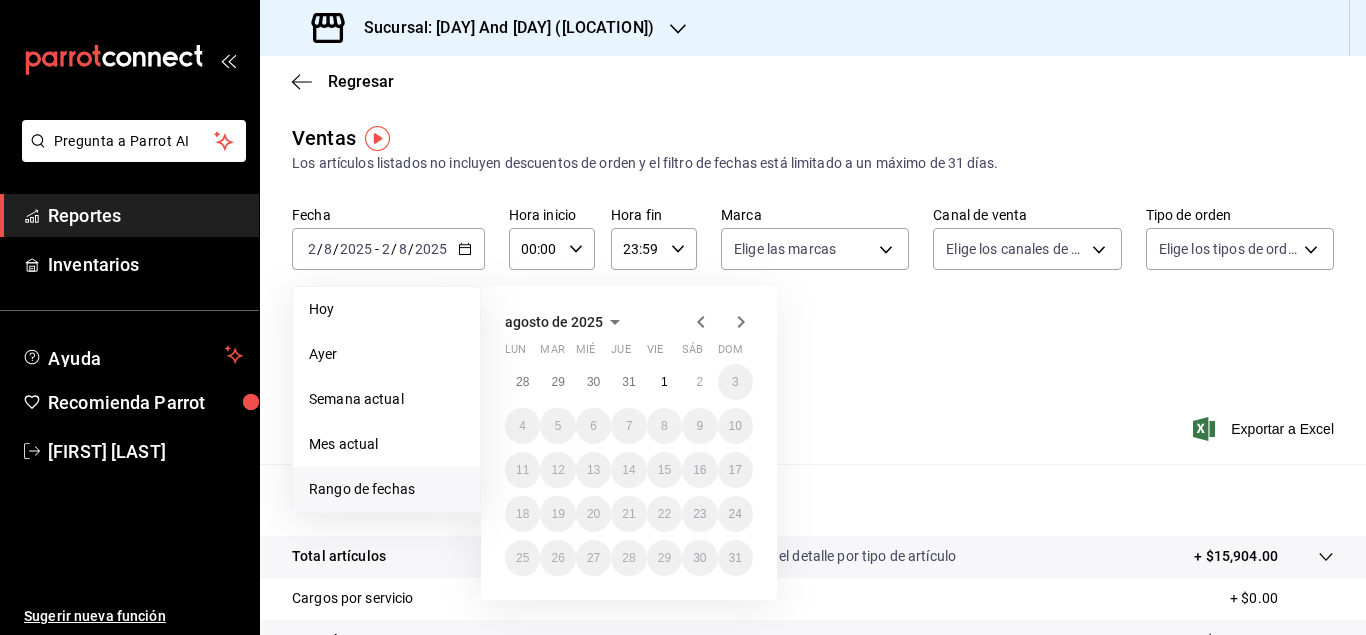click 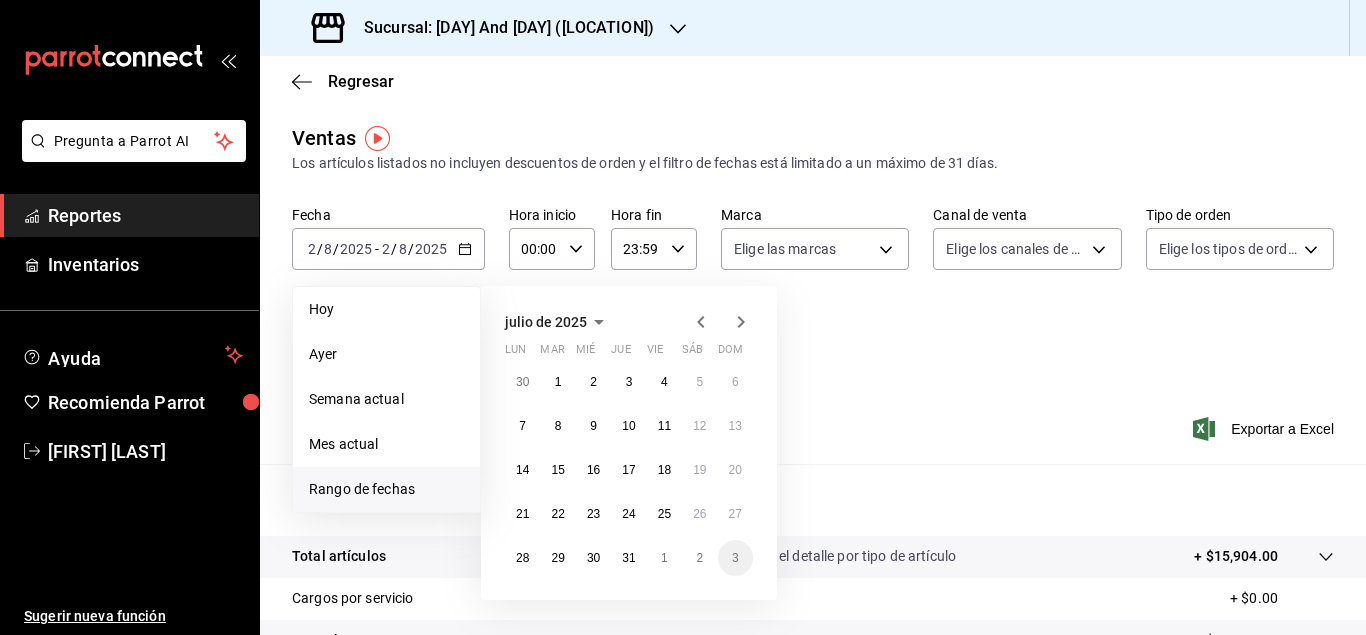 click 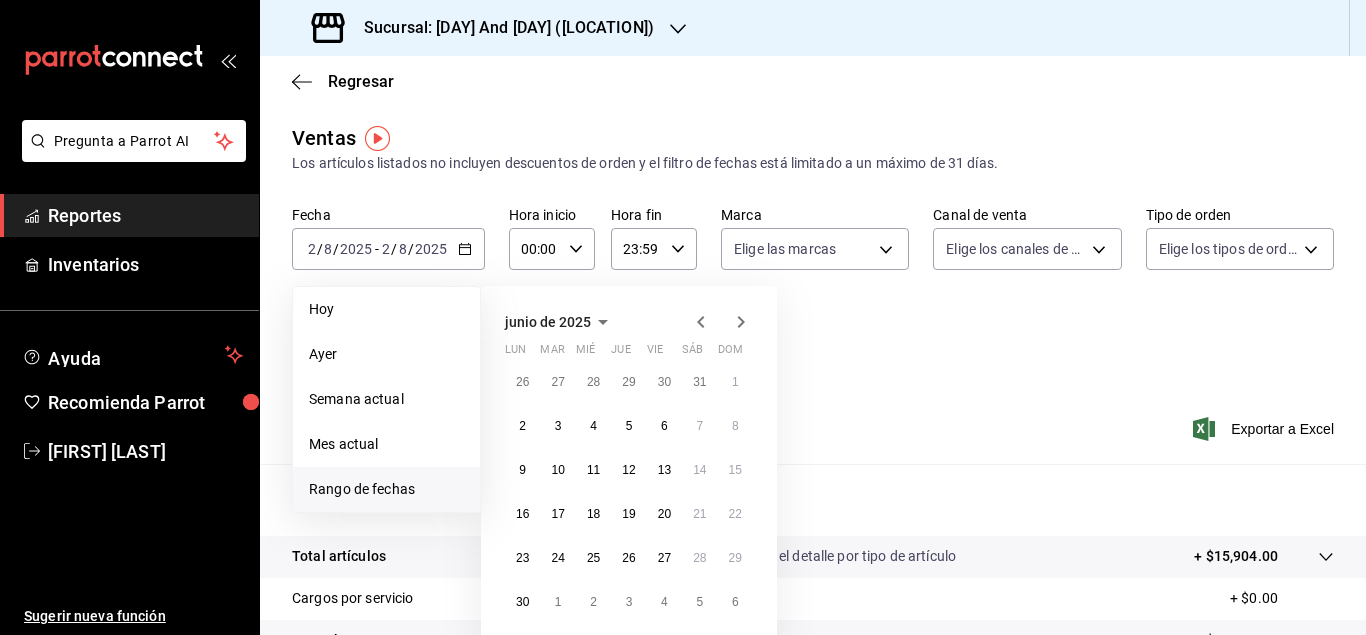 click 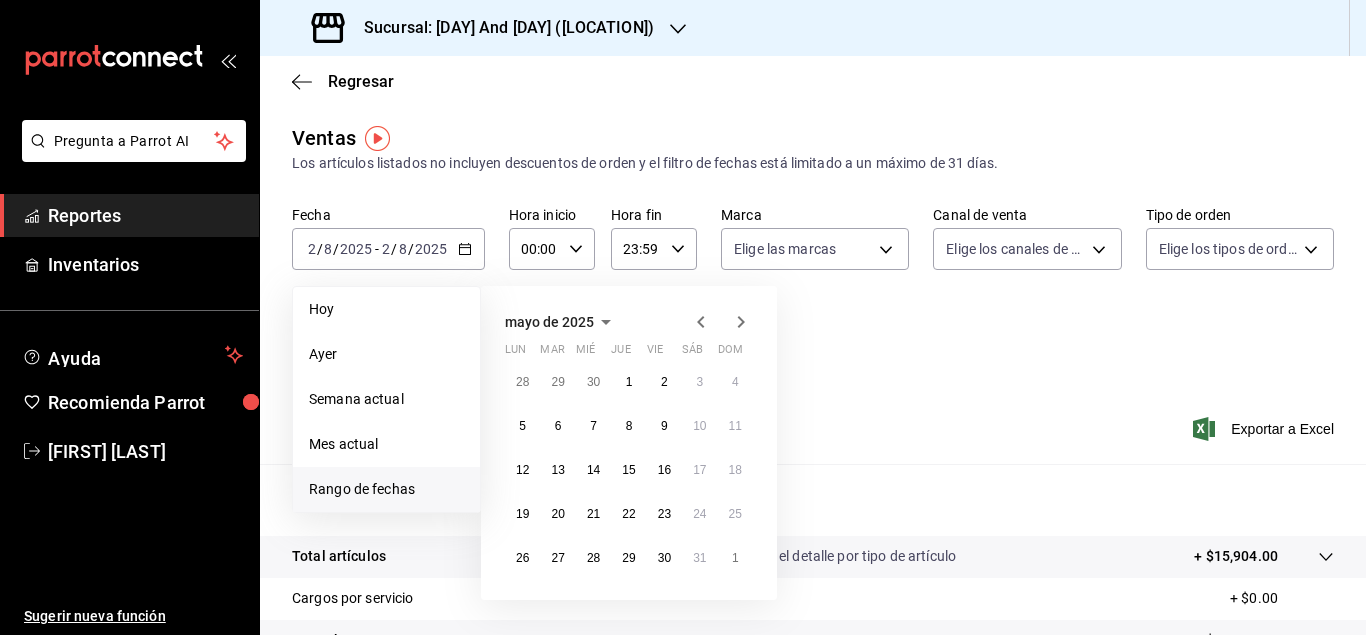 click 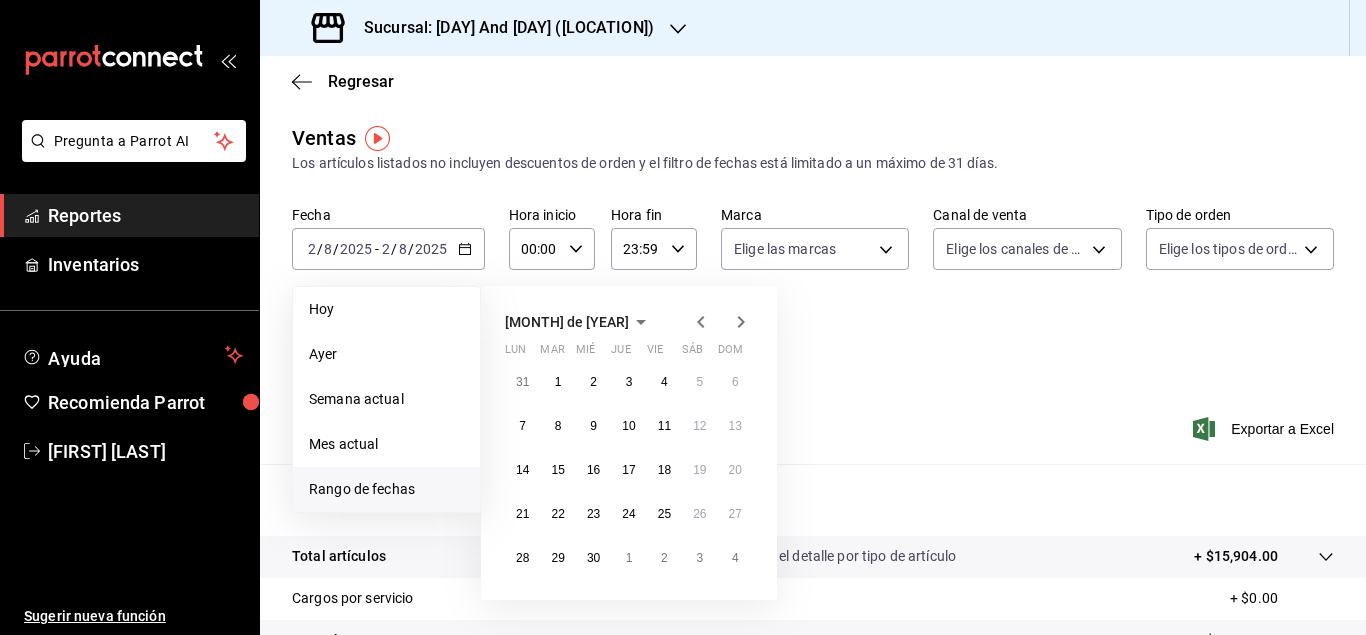 click 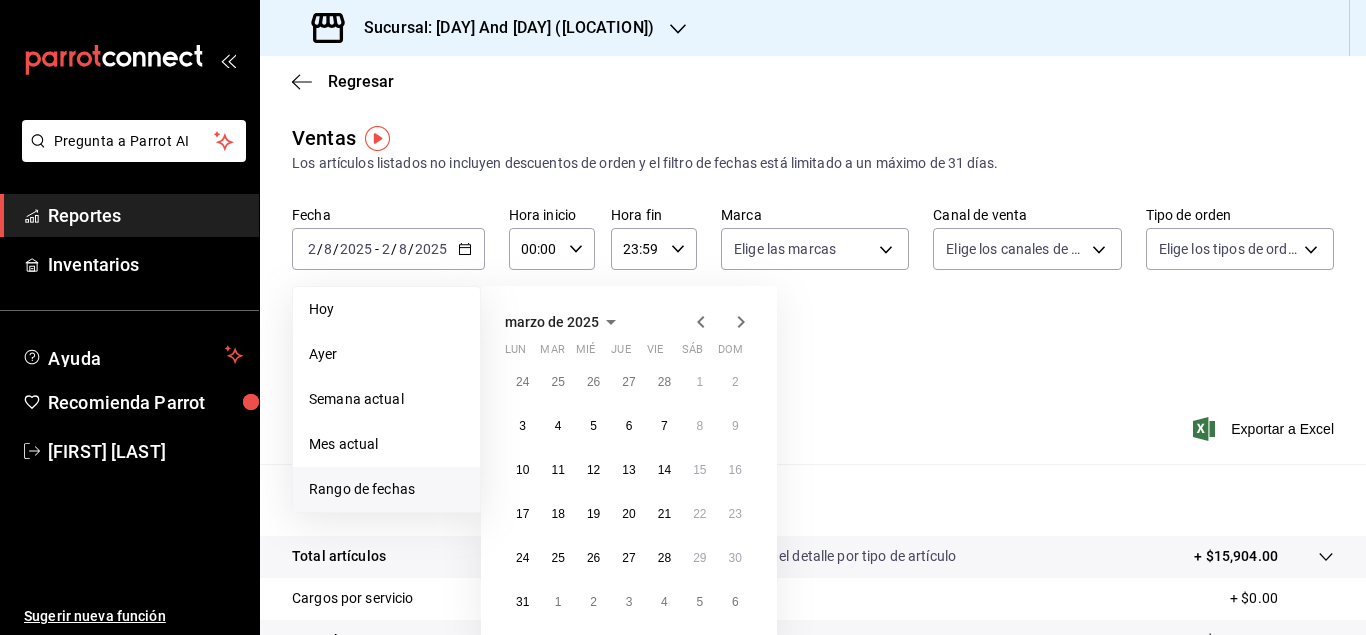 click 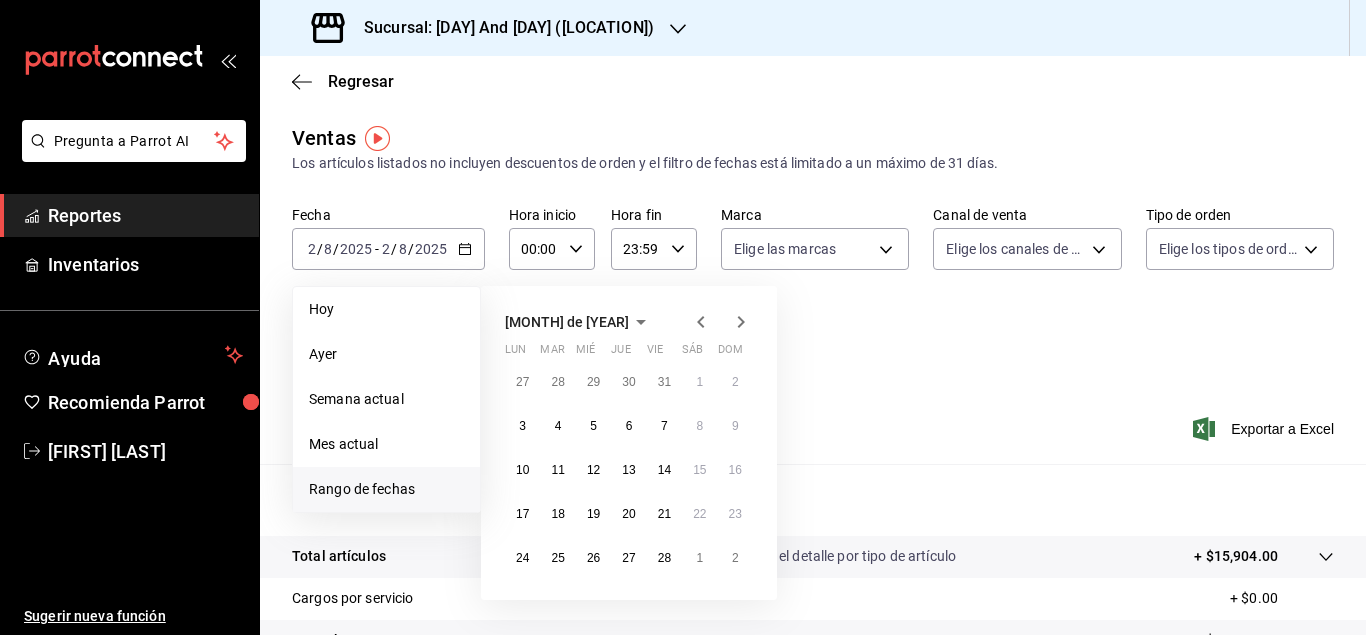 click 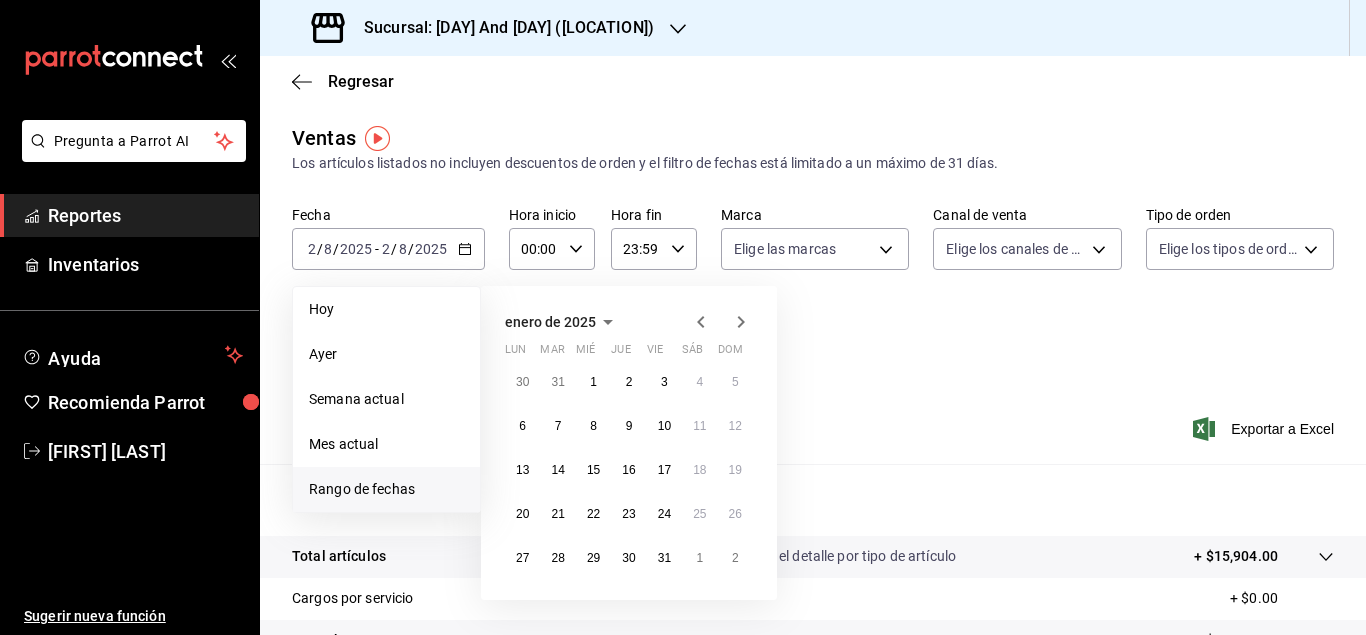 click 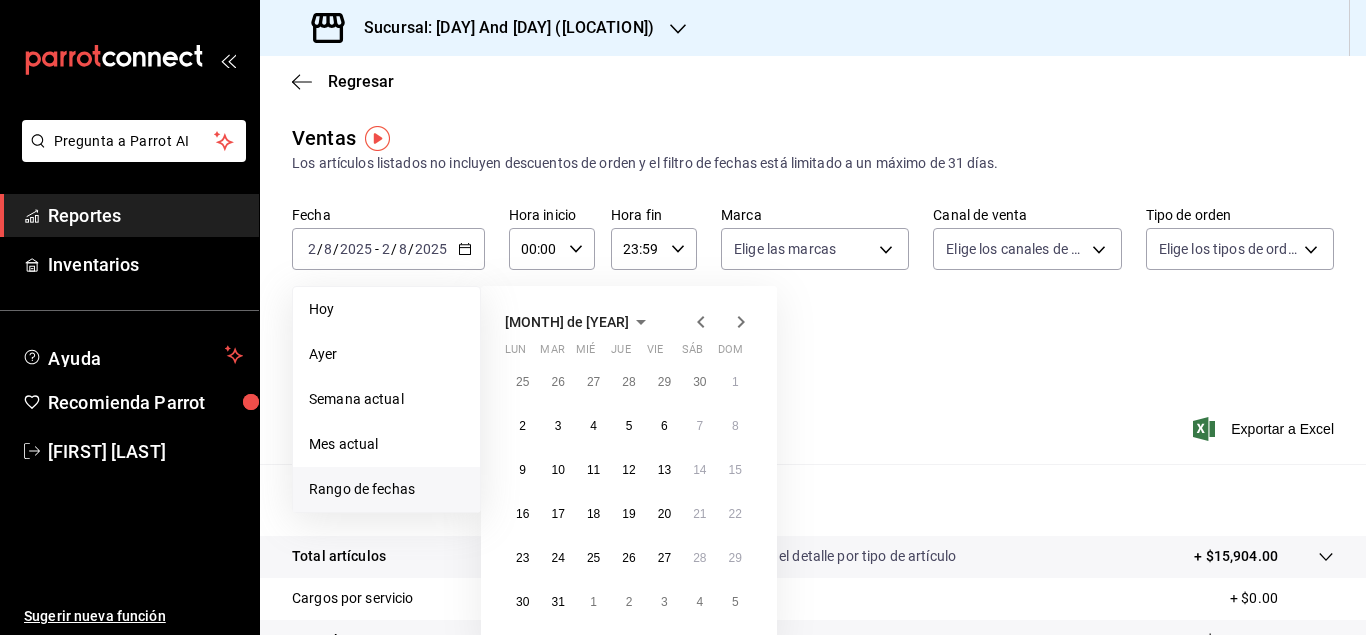 click 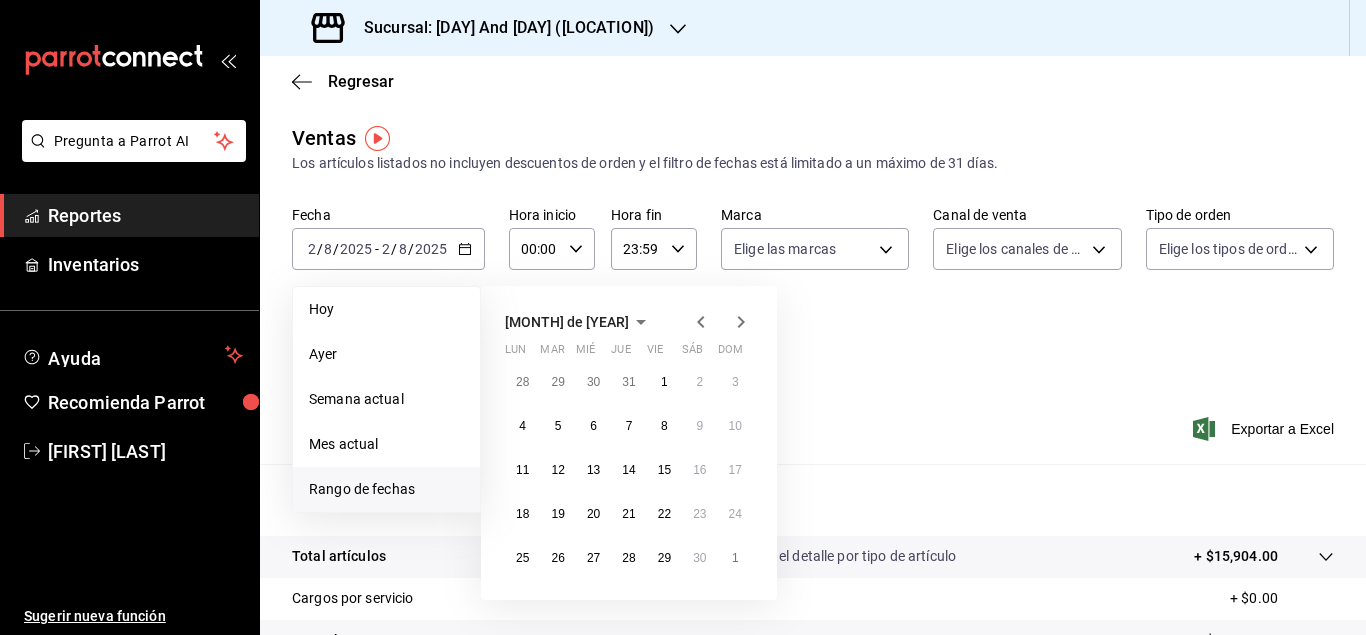 click 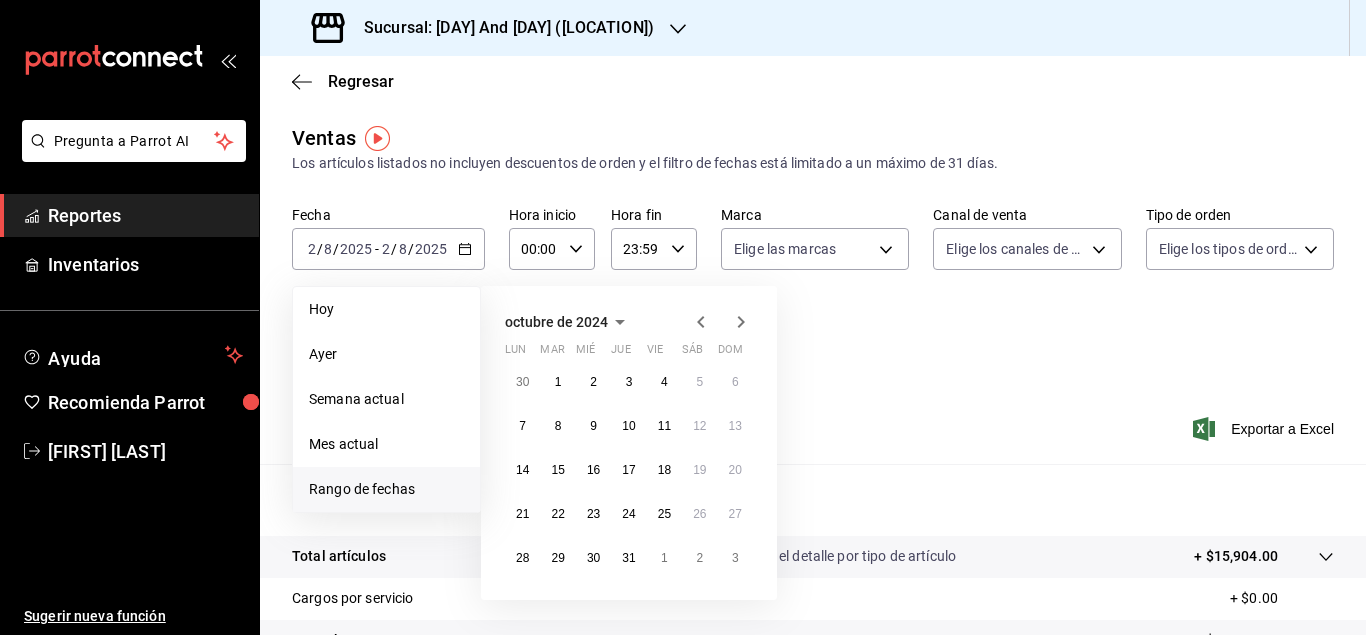 click 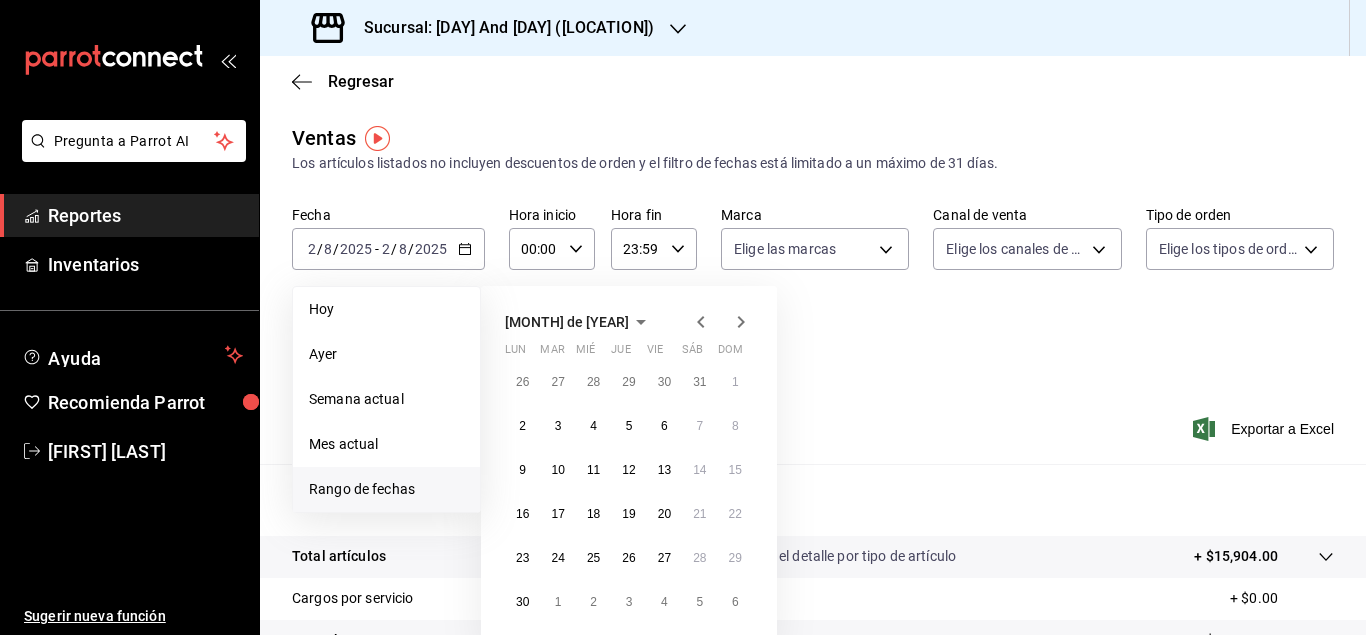 click 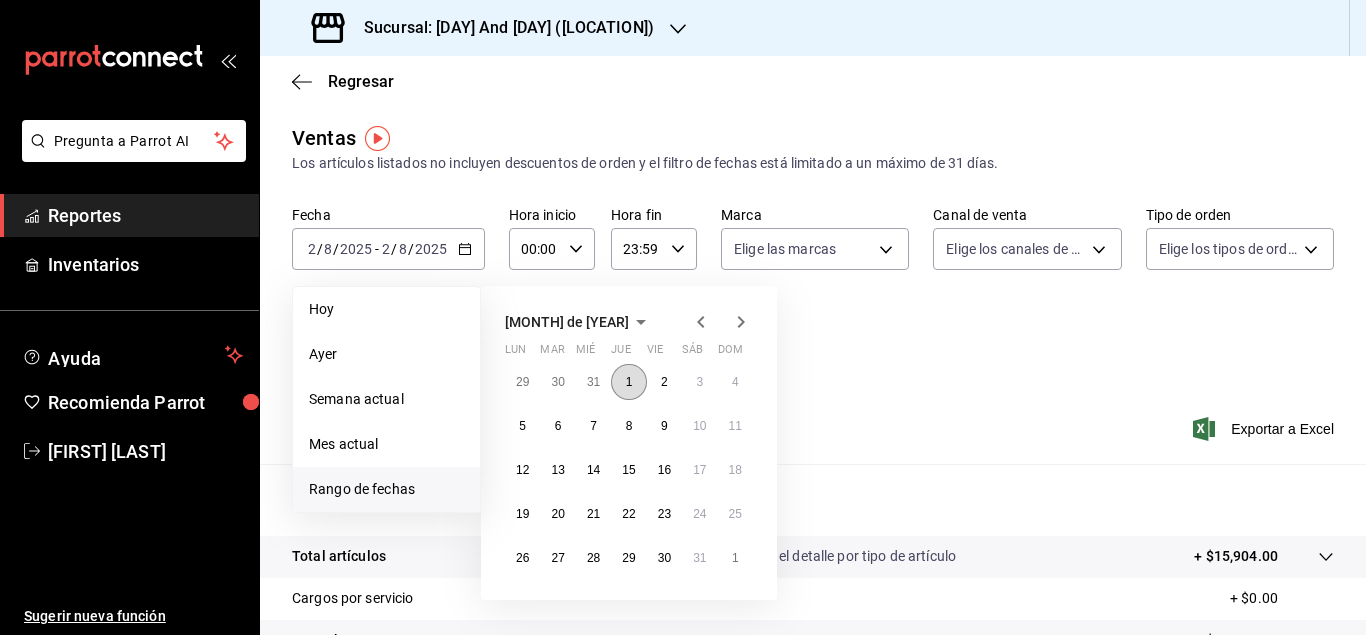 click on "1" at bounding box center (629, 382) 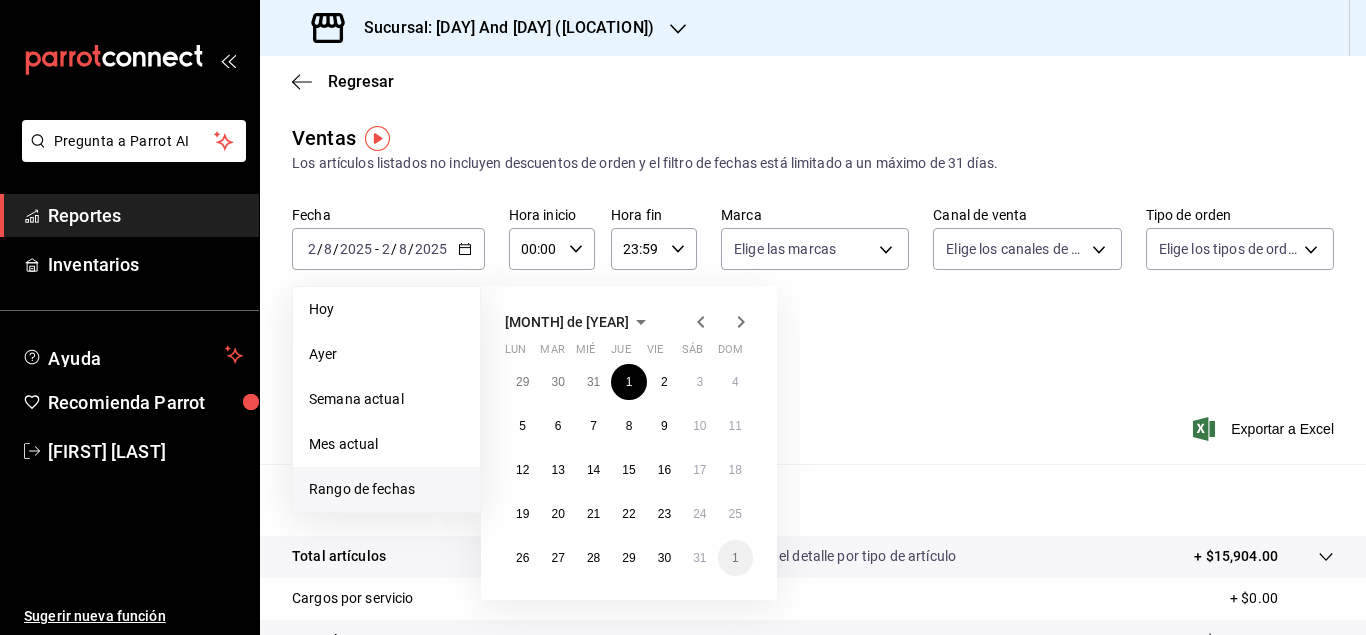 click 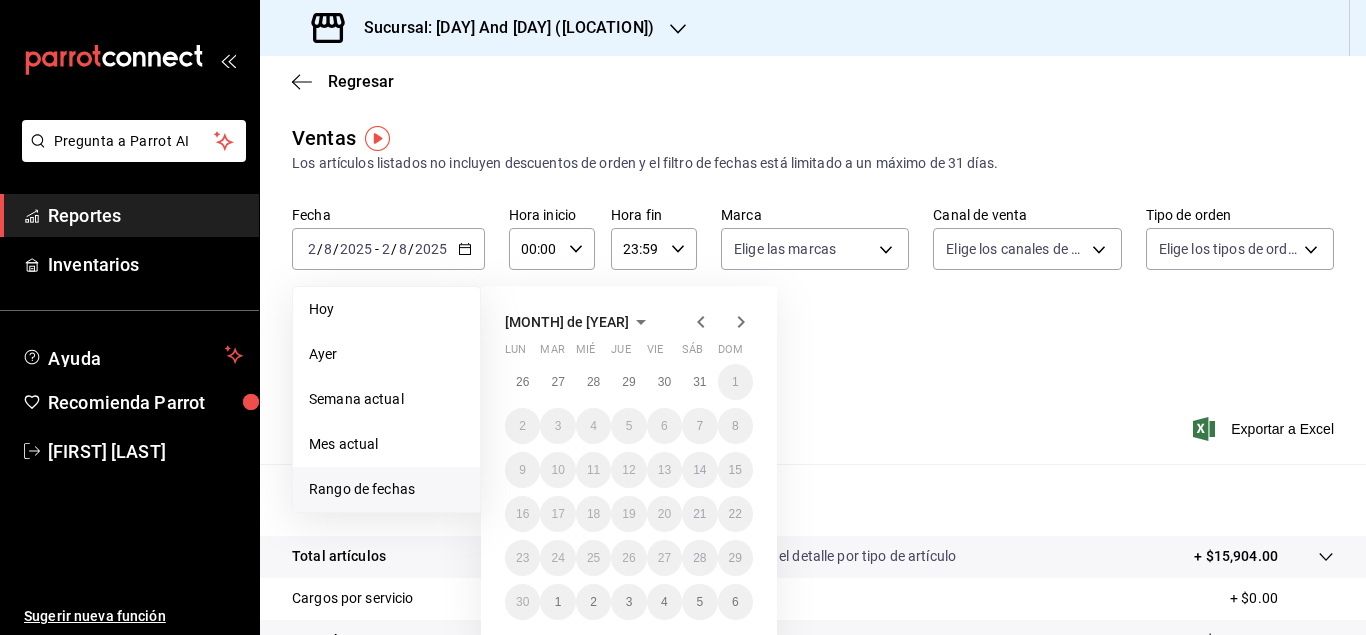 click on "Fecha [YEAR]-[MONTH]-[DAY] [DAY] / [MONTH] / [YEAR] - [YEAR]-[MONTH]-[DAY] [DAY] / [MONTH] / [YEAR] Hoy Ayer Semana actual Mes actual Rango de fechas [MONTH] de [YEAR] lun mar mié jue vie sáb dom 26 27 28 29 30 31 1 2 3 4 5 6 7 8 9 10 11 12 13 14 15 16 17 18 19 20 21 22 23 24 25 26 27 28 29 30 1 2 3 4 5 6 Hora inicio 00:00 Hora inicio Hora fin 23:59 Hora fin Marca Elige las marcas Canal de venta Elige los canales de venta Tipo de orden Elige los tipos de orden Categorías Elige las categorías" at bounding box center [813, 294] 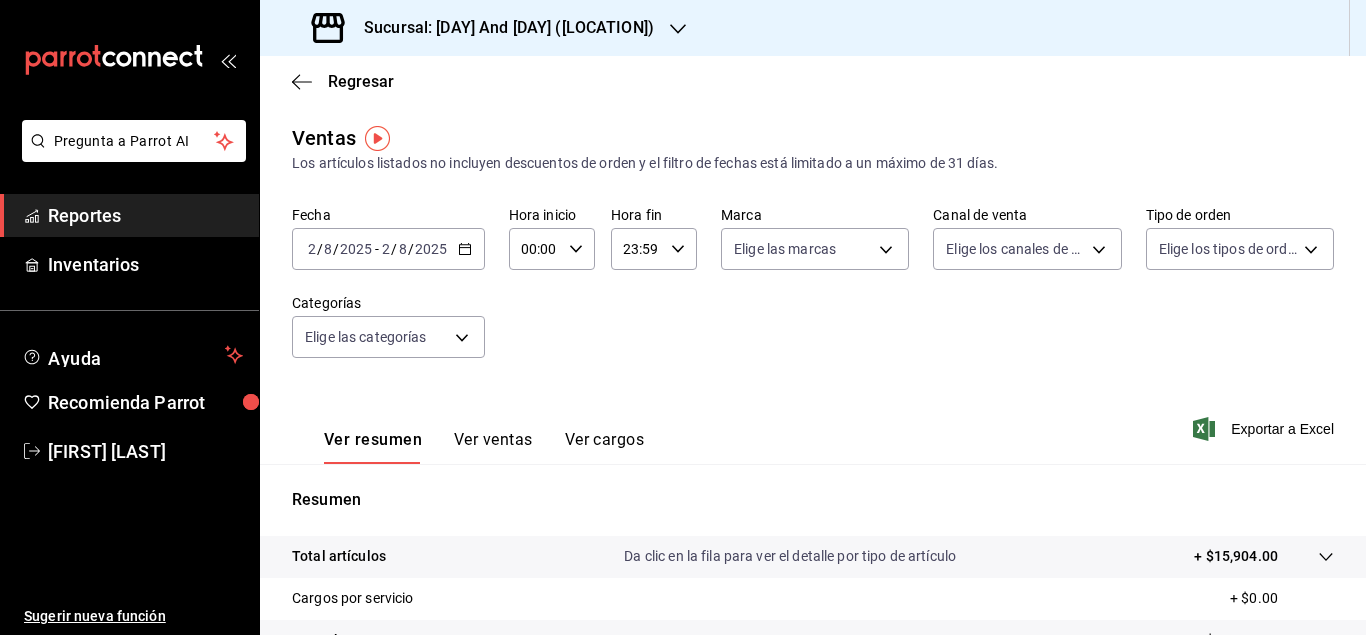 click on "2025" at bounding box center (431, 249) 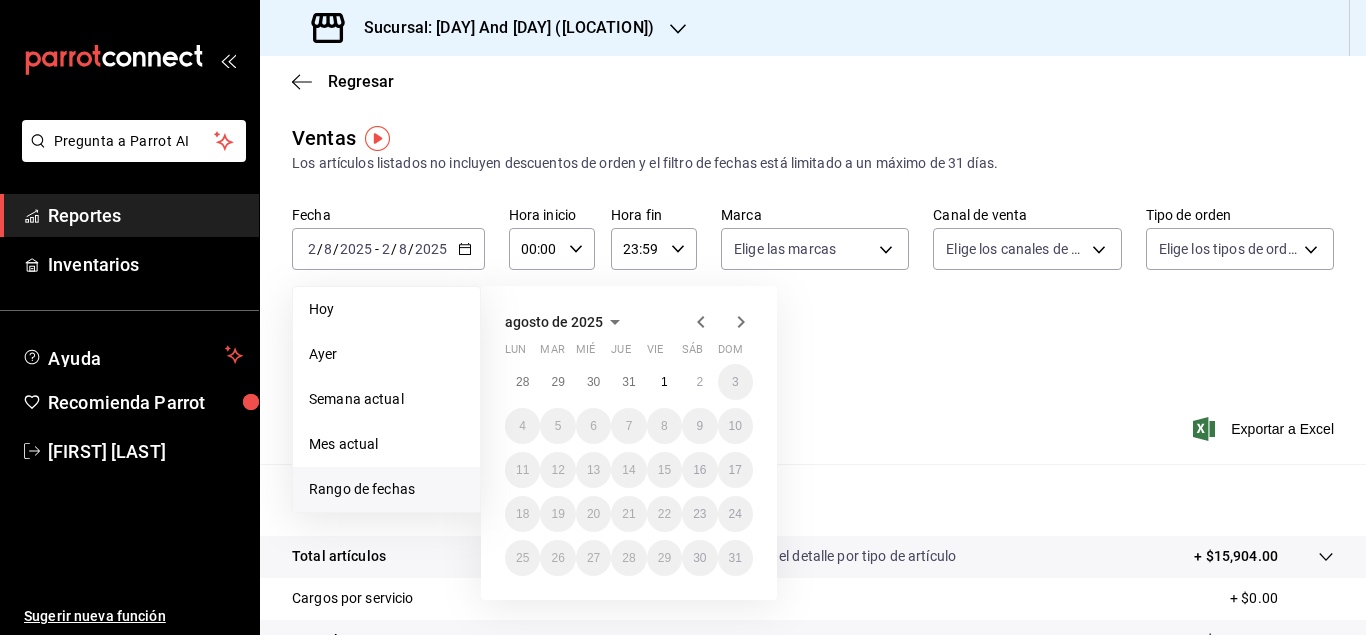 click 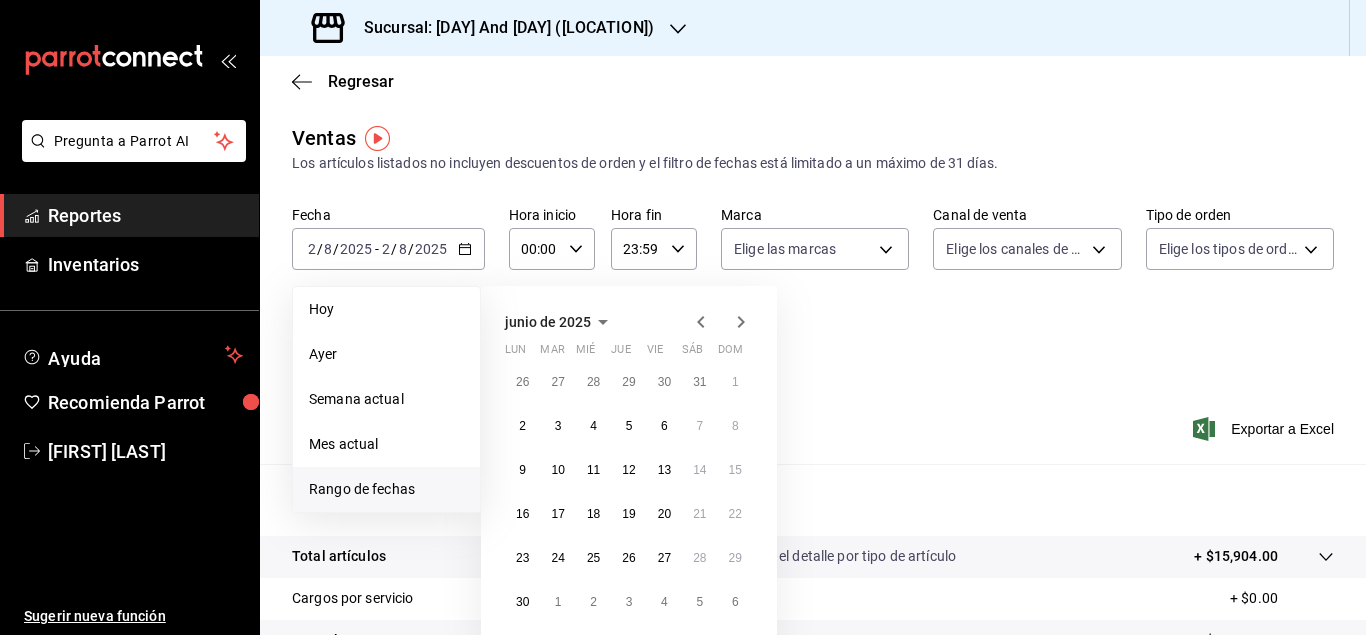 click 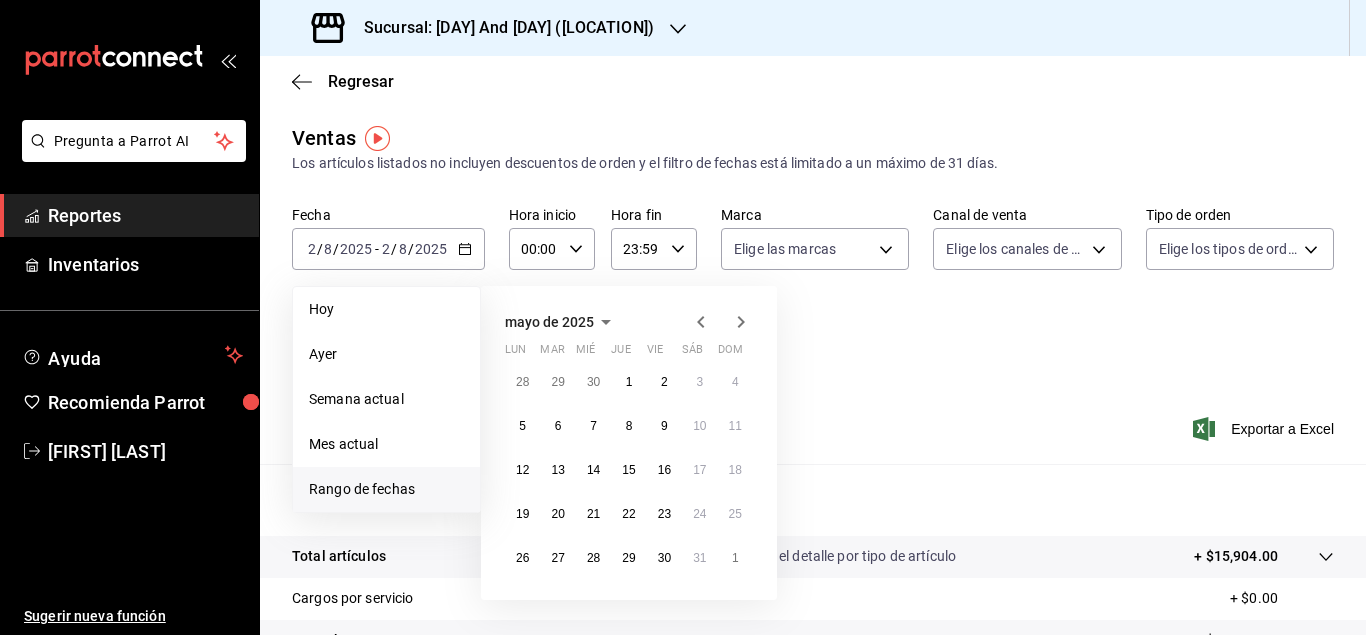 click 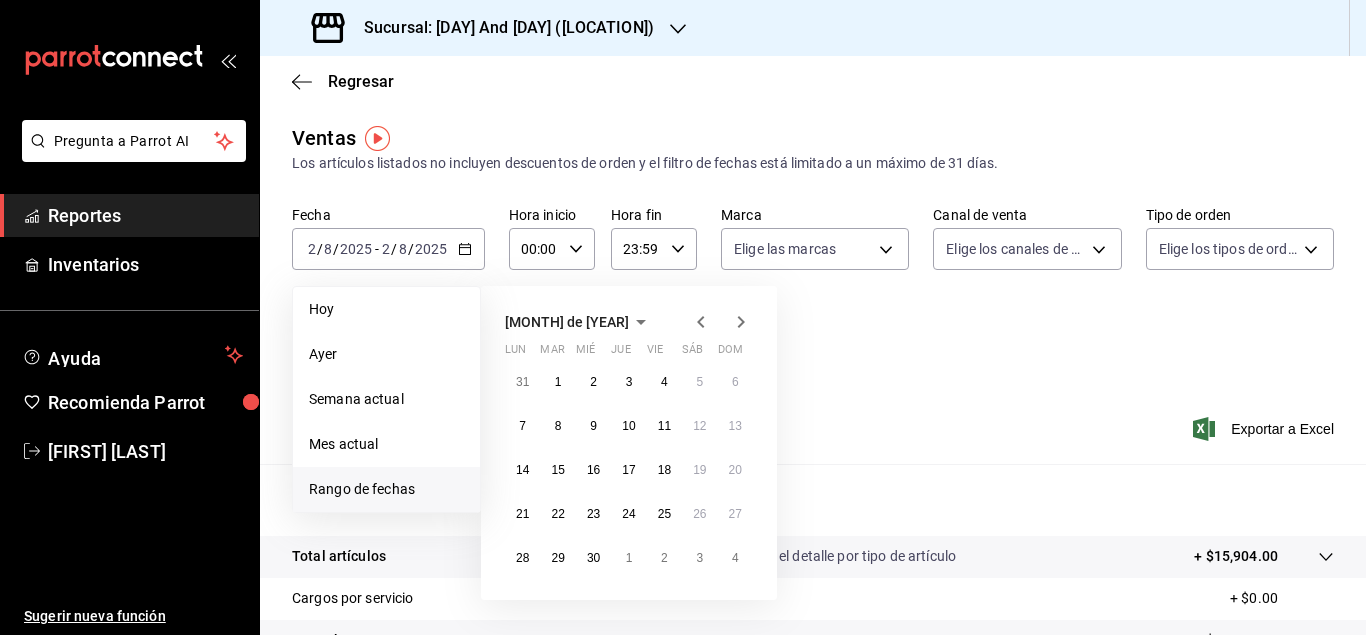 click 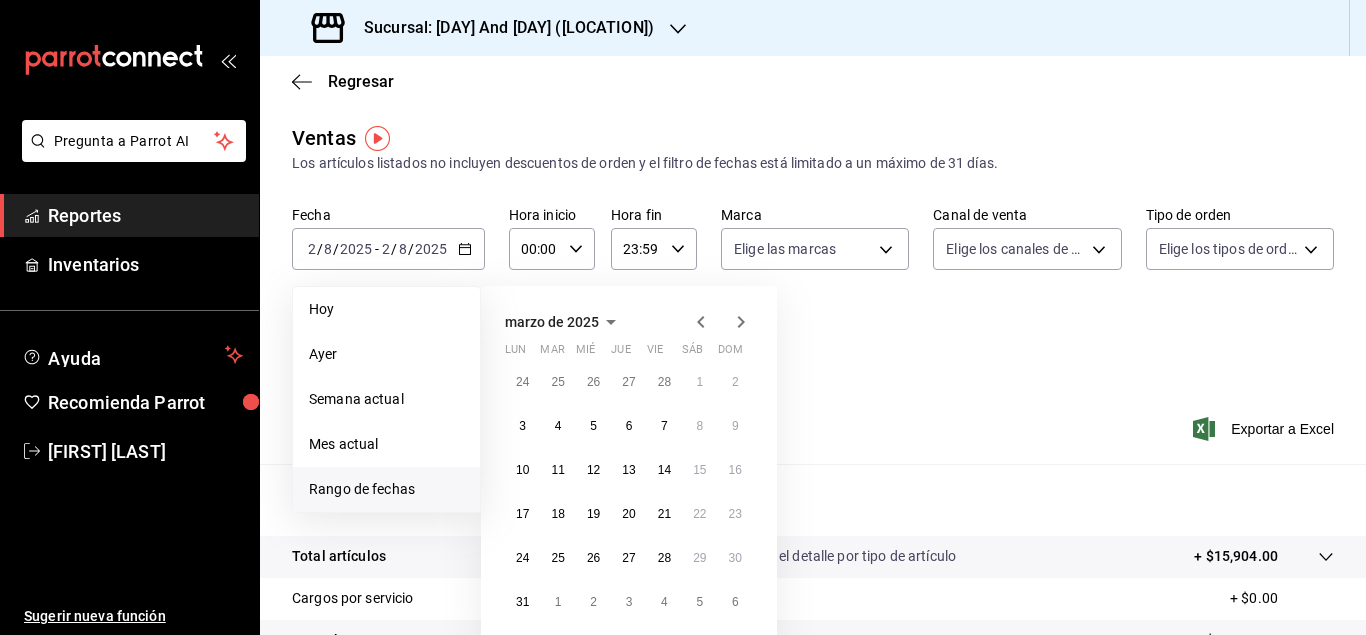 click 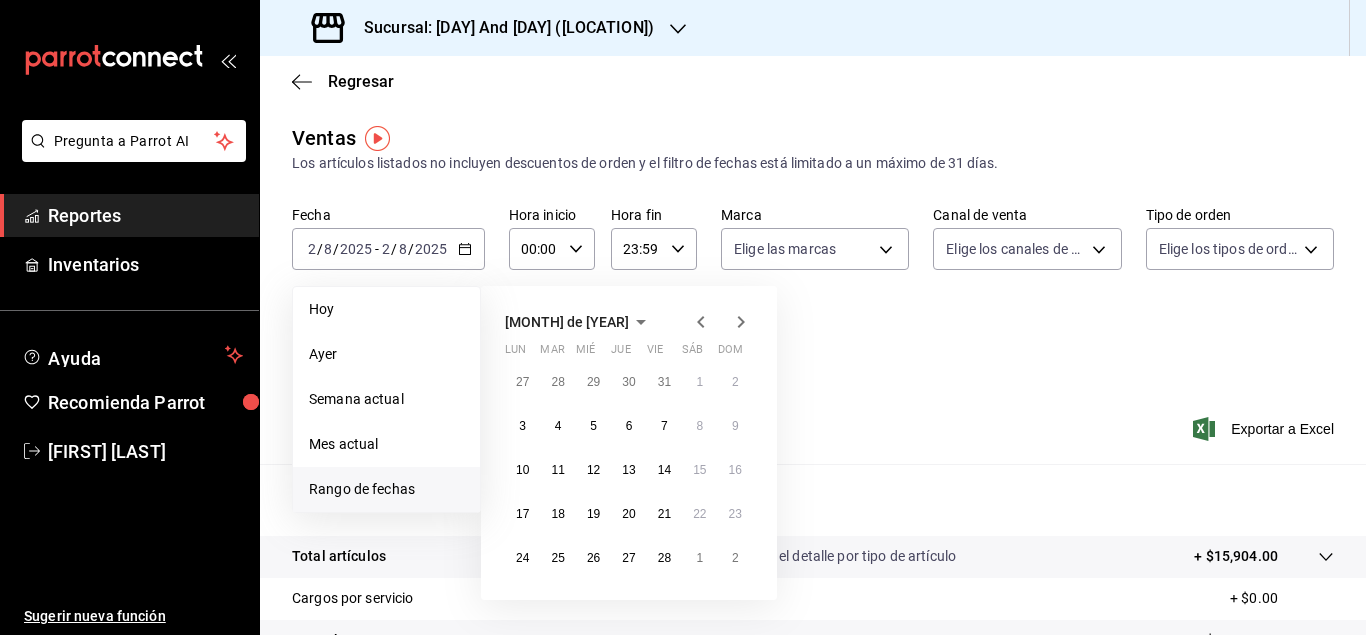 click 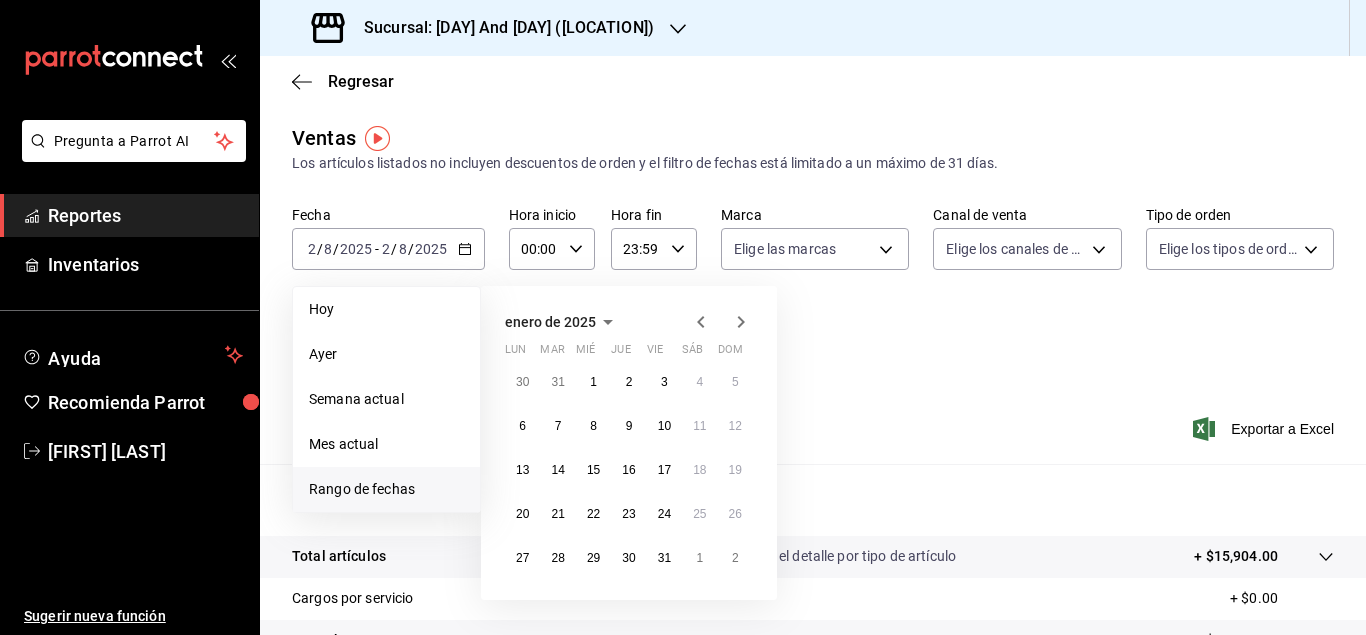 click 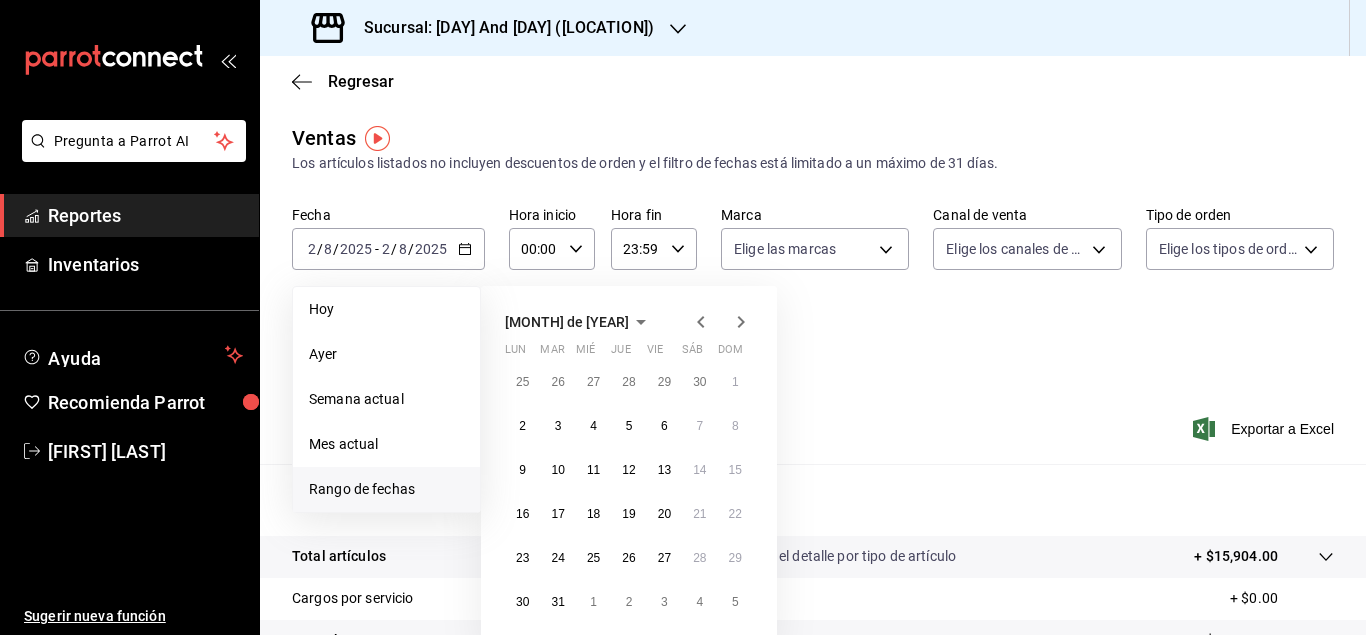 click 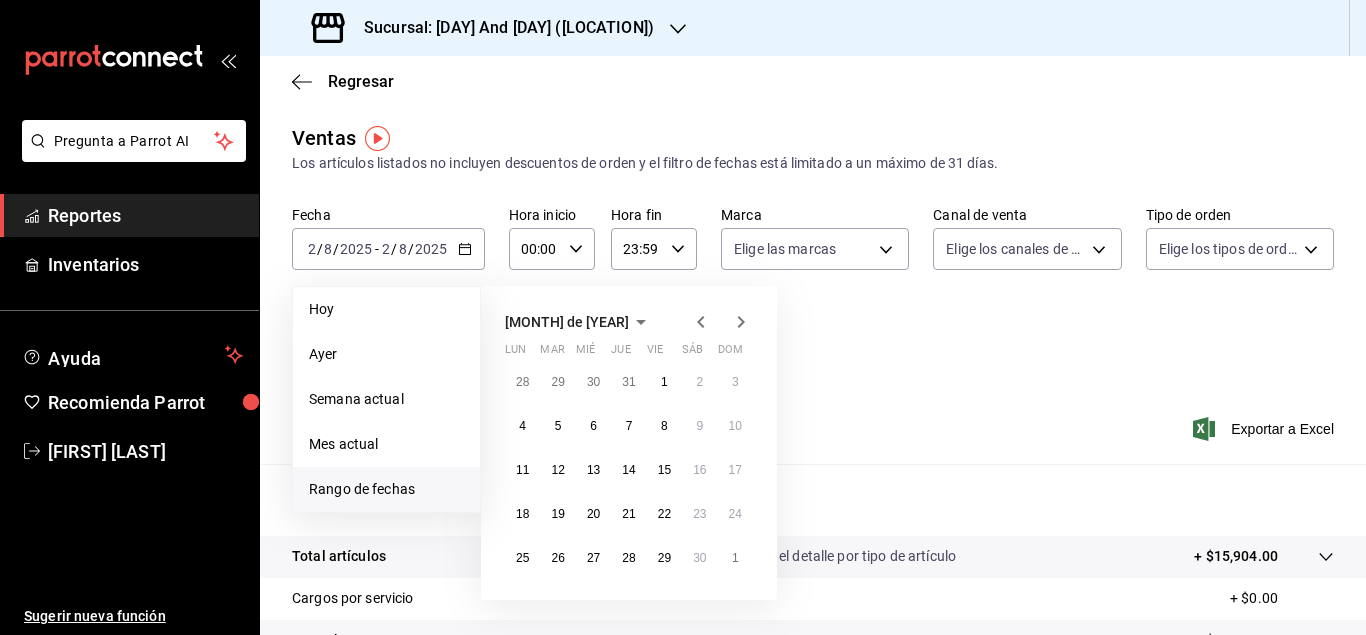 click 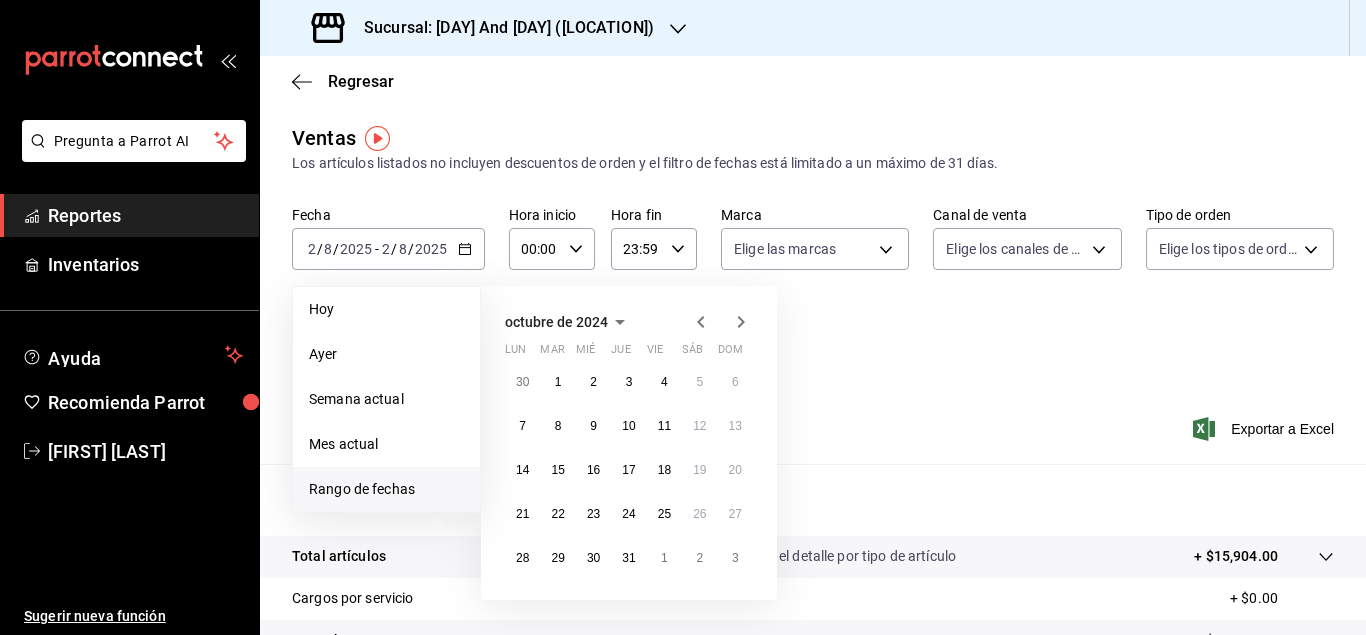 click 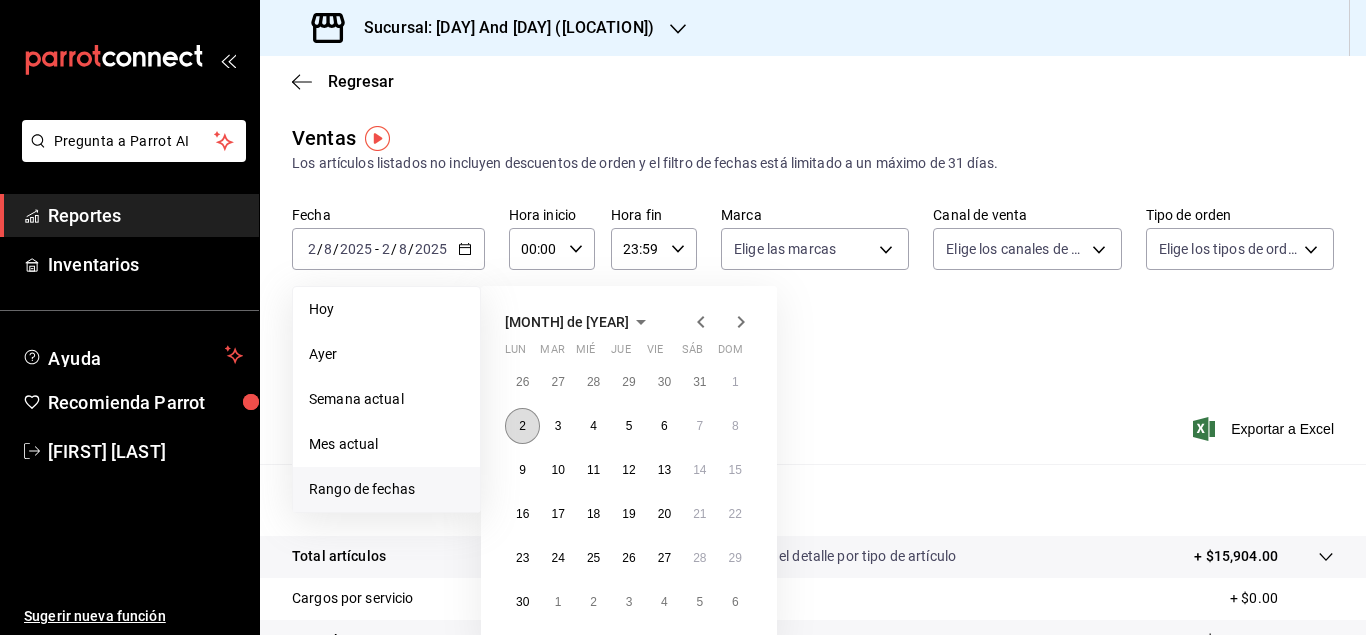 click on "2" at bounding box center (522, 426) 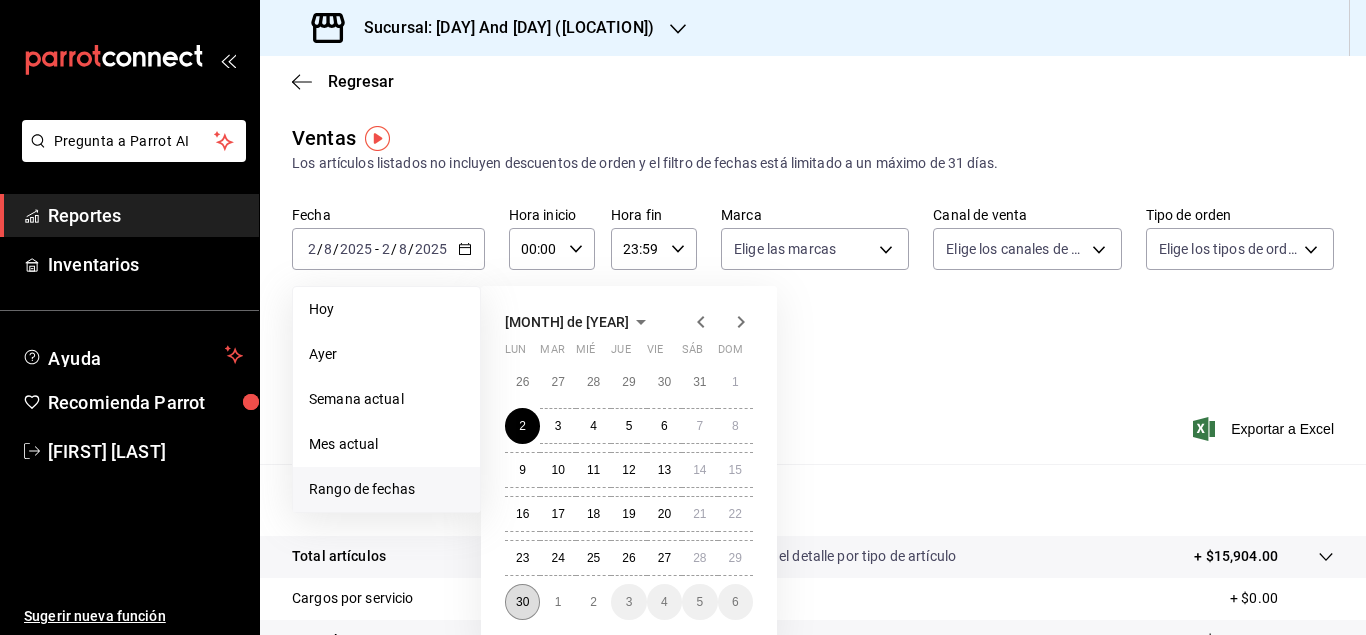 click on "30" at bounding box center [522, 602] 